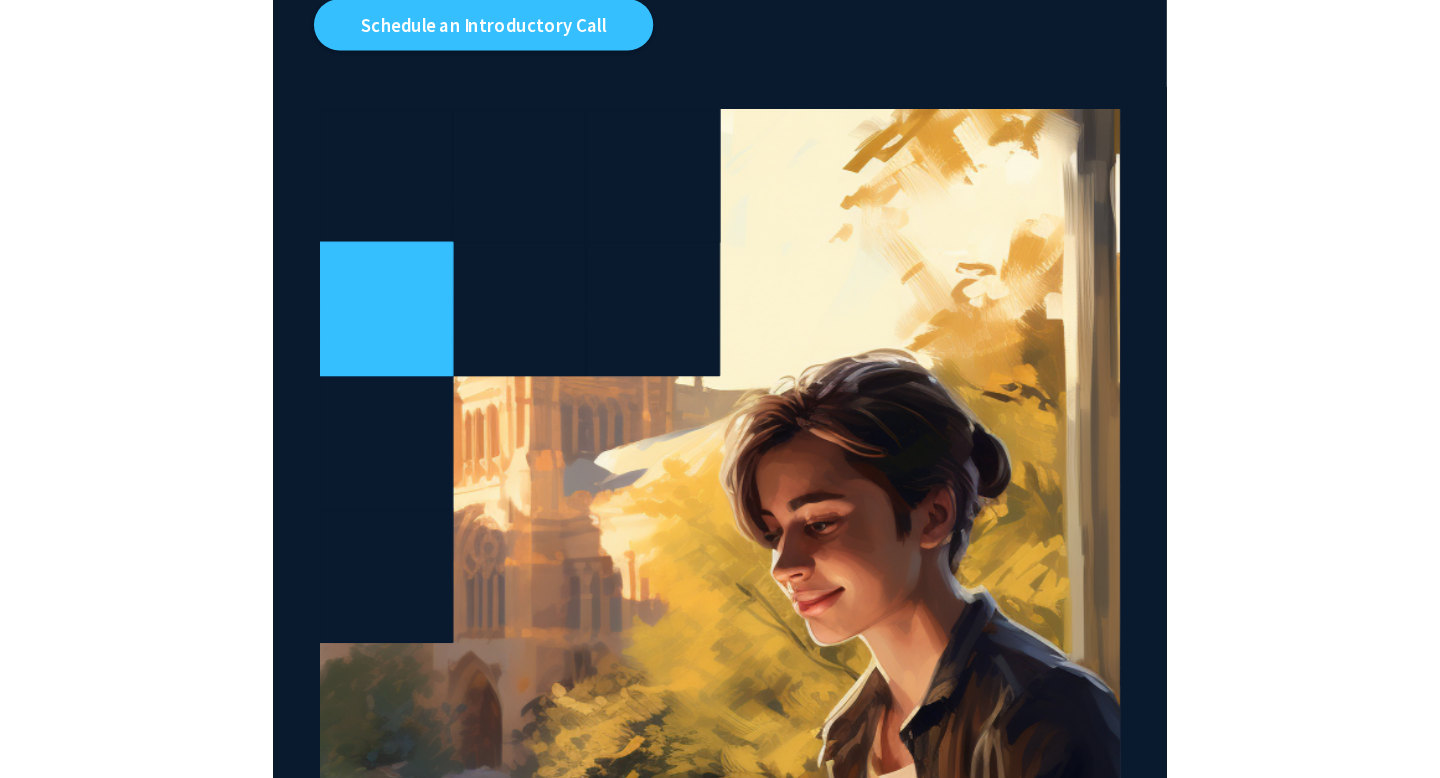 scroll, scrollTop: 0, scrollLeft: 0, axis: both 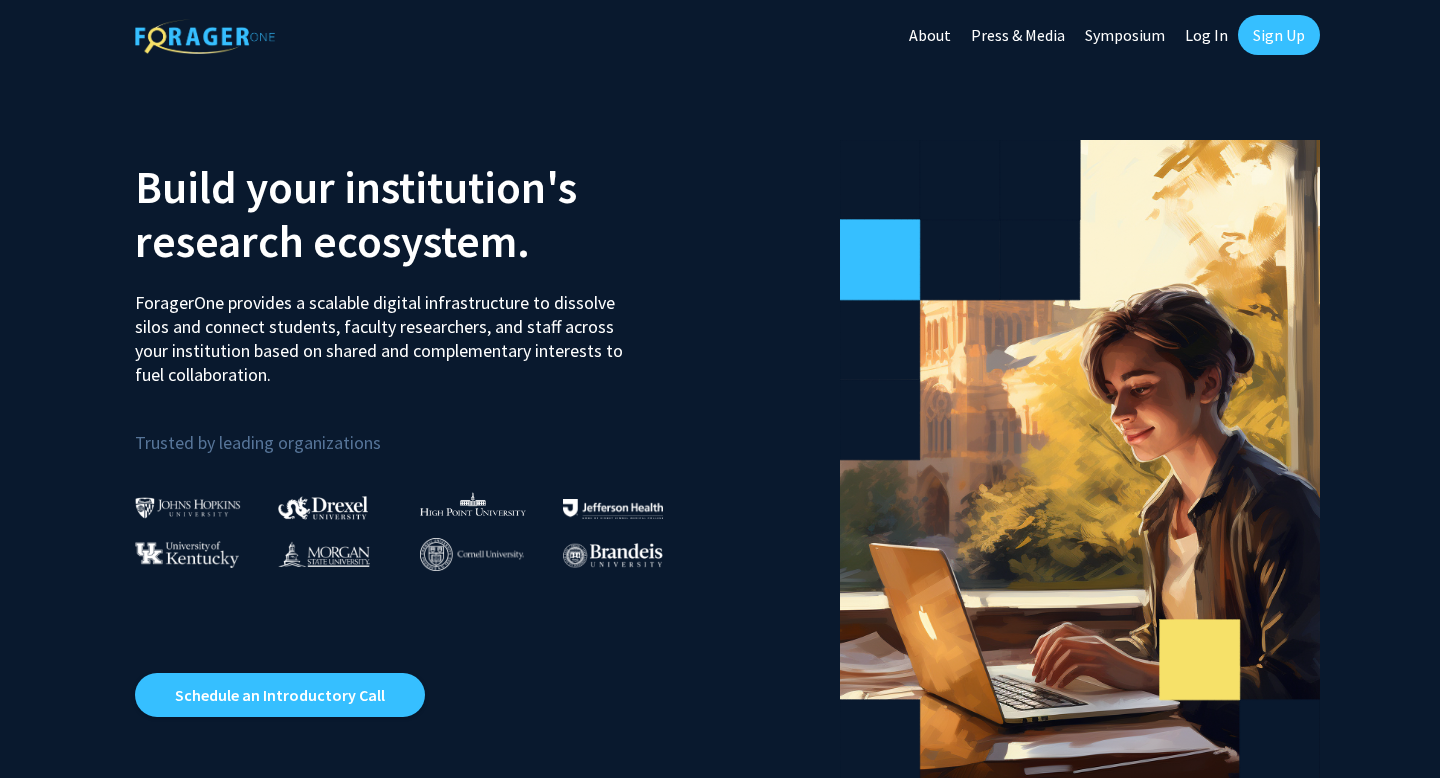 click on "Sign Up" 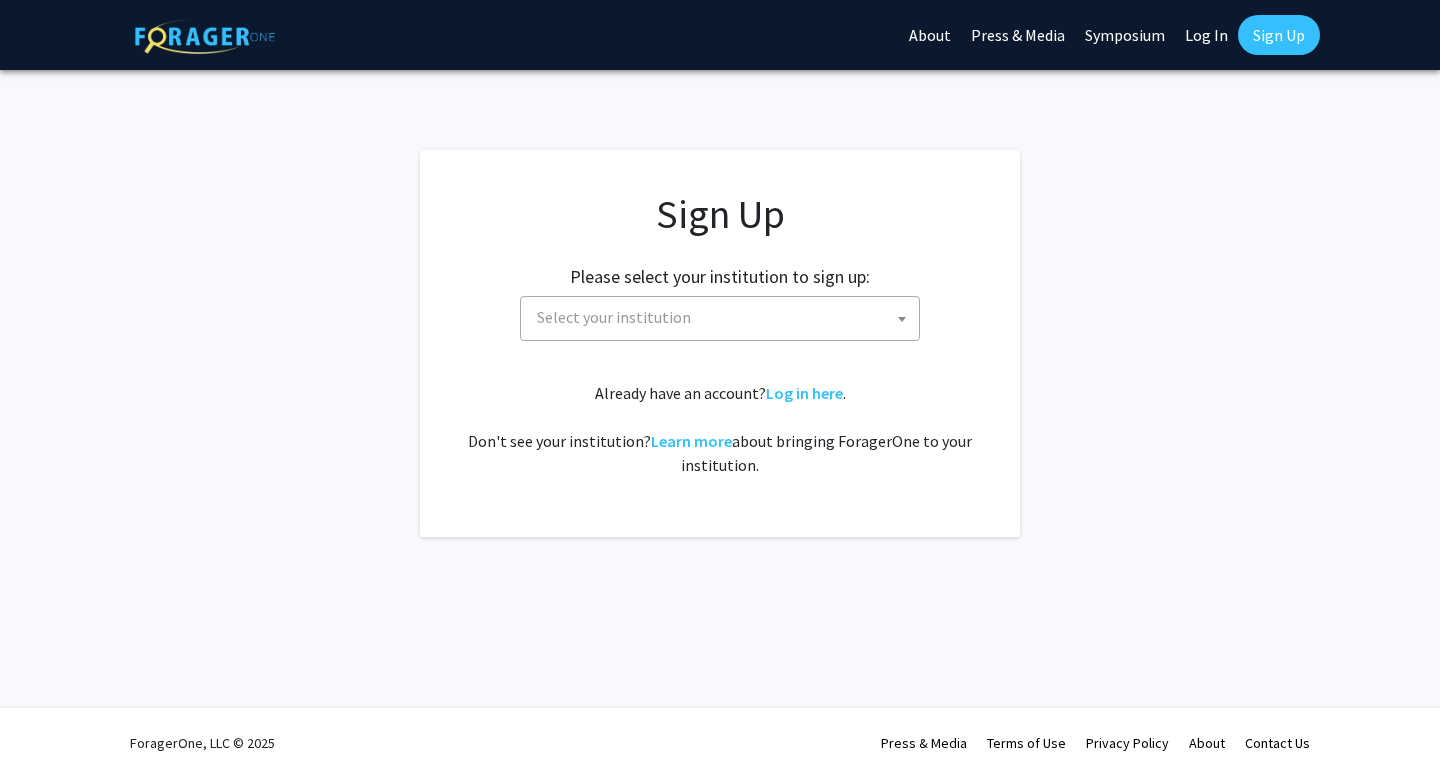 click on "Select your institution" at bounding box center [614, 317] 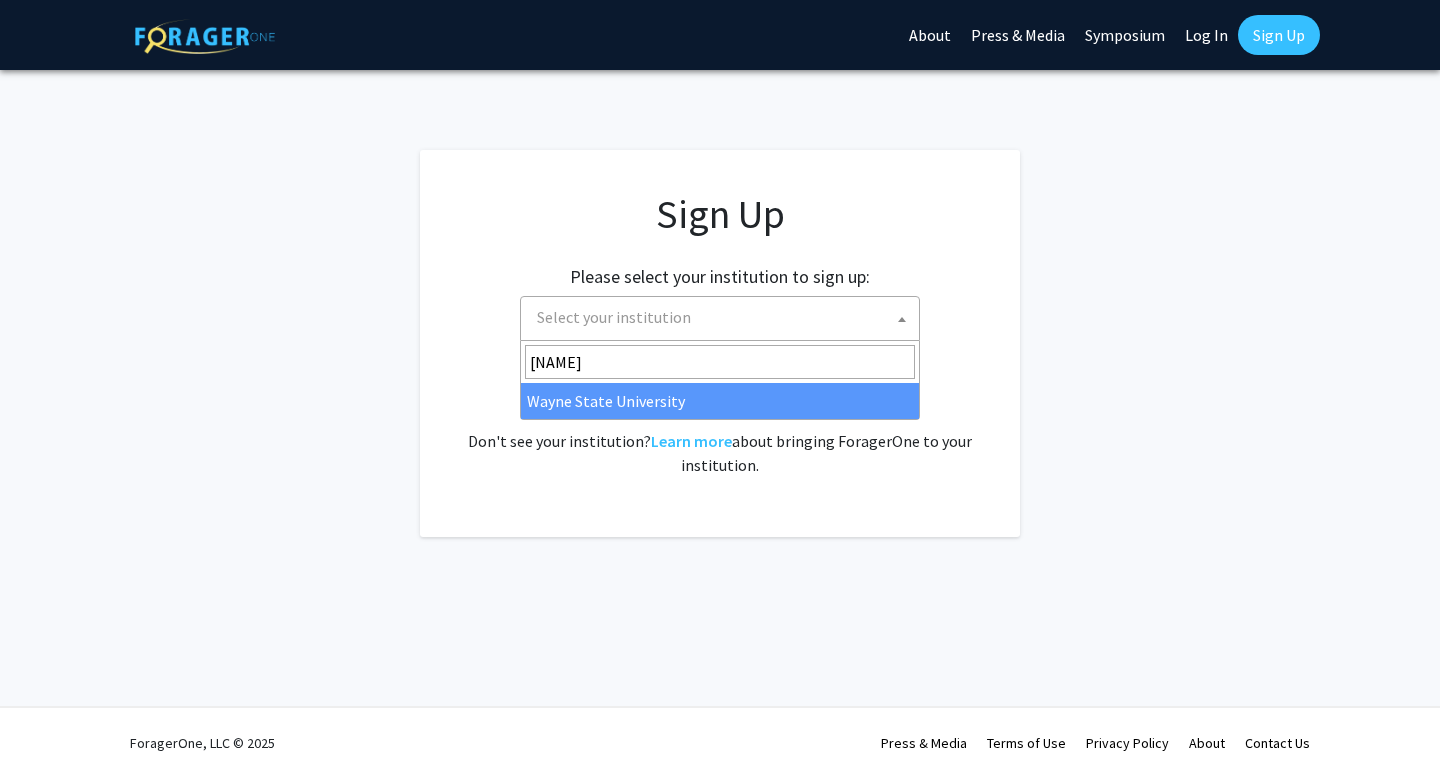 type on "wayne" 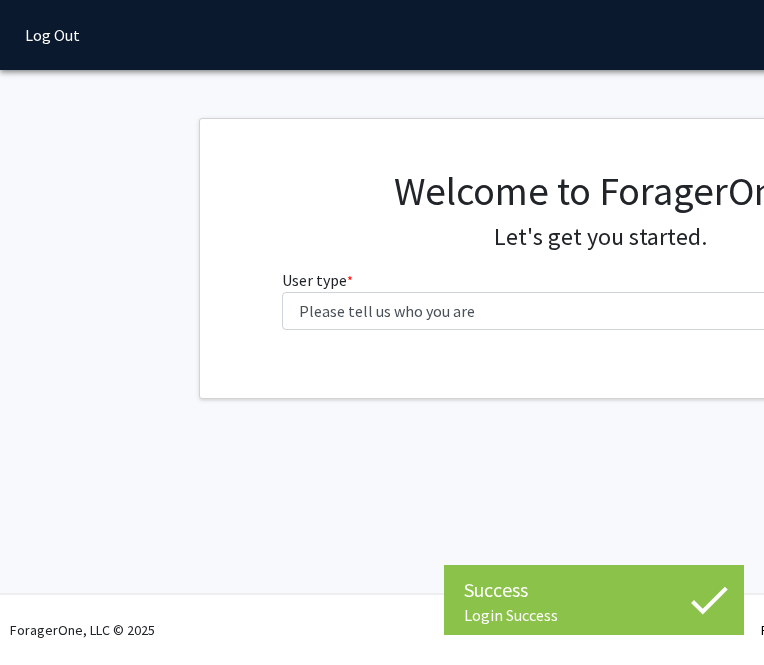 scroll, scrollTop: 0, scrollLeft: 0, axis: both 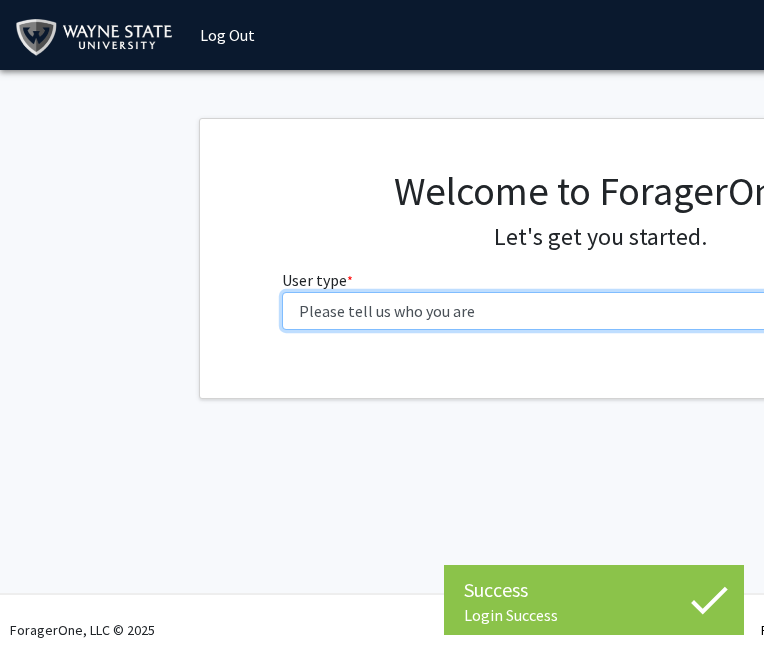 click on "Please tell us who you are  Undergraduate Student   Master's Student   Doctoral Candidate (PhD, MD, DMD, PharmD, etc.)   Postdoctoral Researcher / Research Staff / Medical Resident / Medical Fellow   Faculty   Administrative Staff" at bounding box center (600, 311) 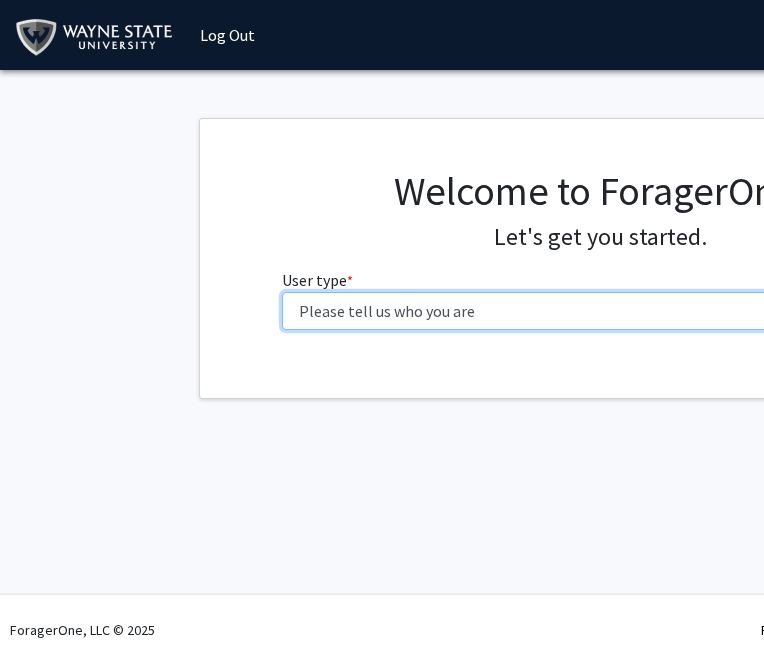select on "3: doc" 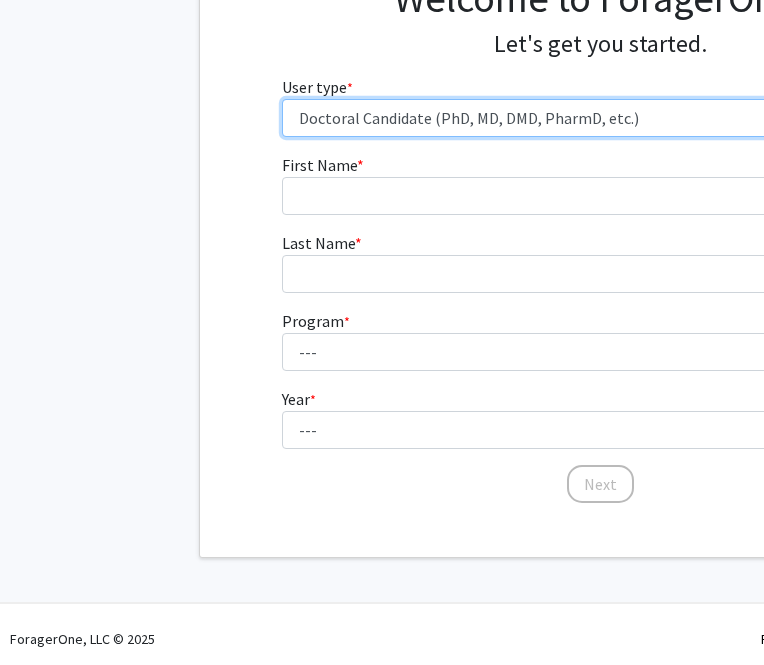 scroll, scrollTop: 202, scrollLeft: 0, axis: vertical 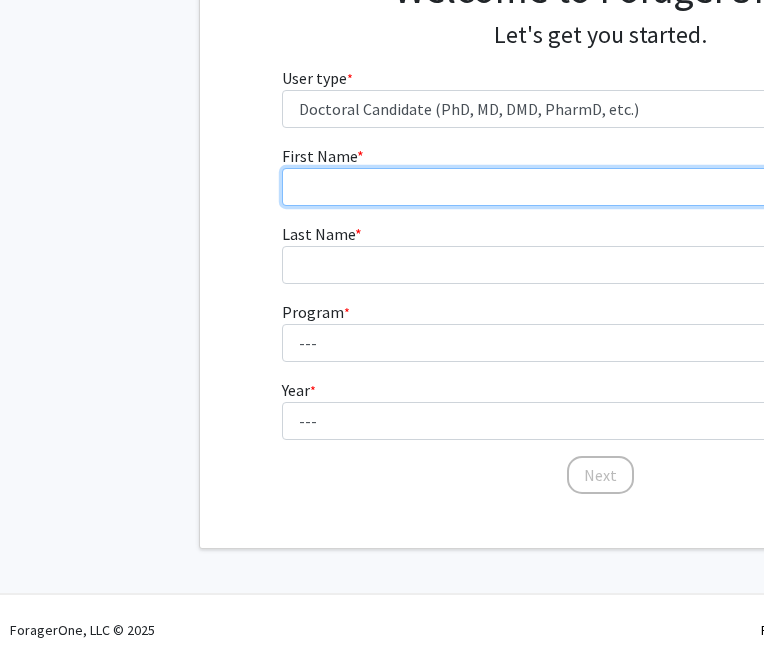 click on "First Name * required" at bounding box center [600, 187] 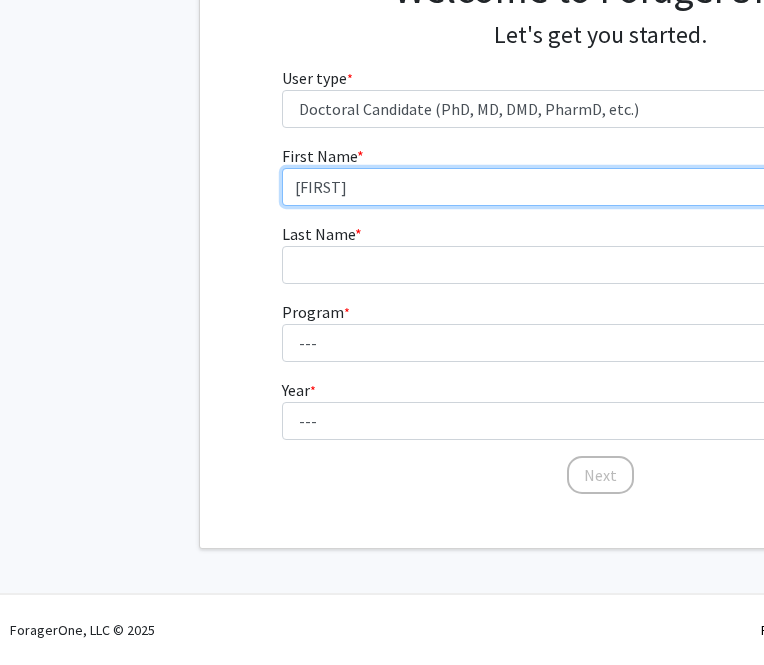 type on "[FIRST]" 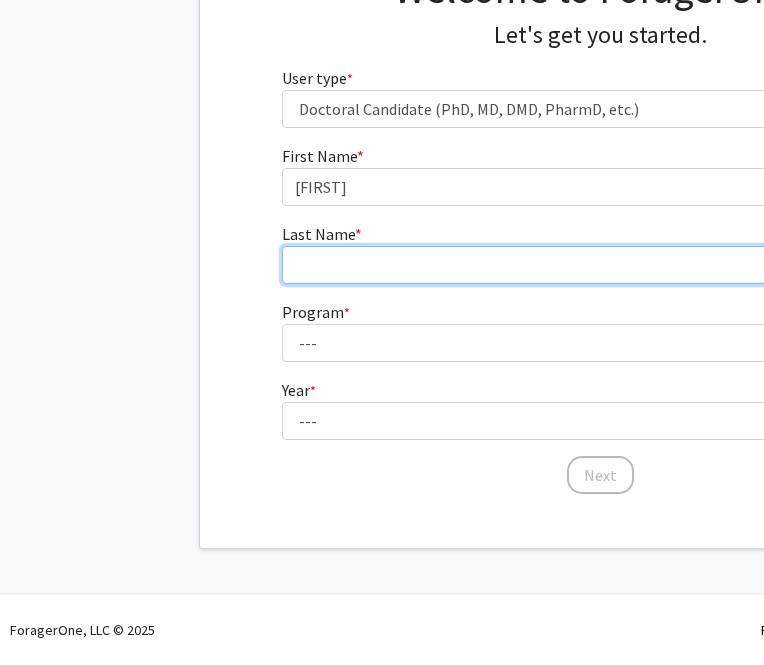 click on "Last Name * required" at bounding box center [600, 265] 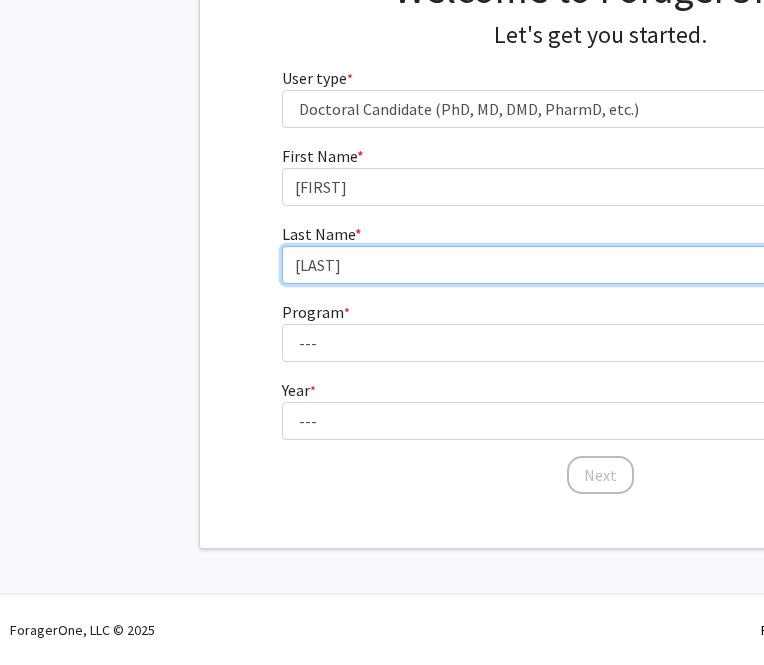 type on "[LAST]" 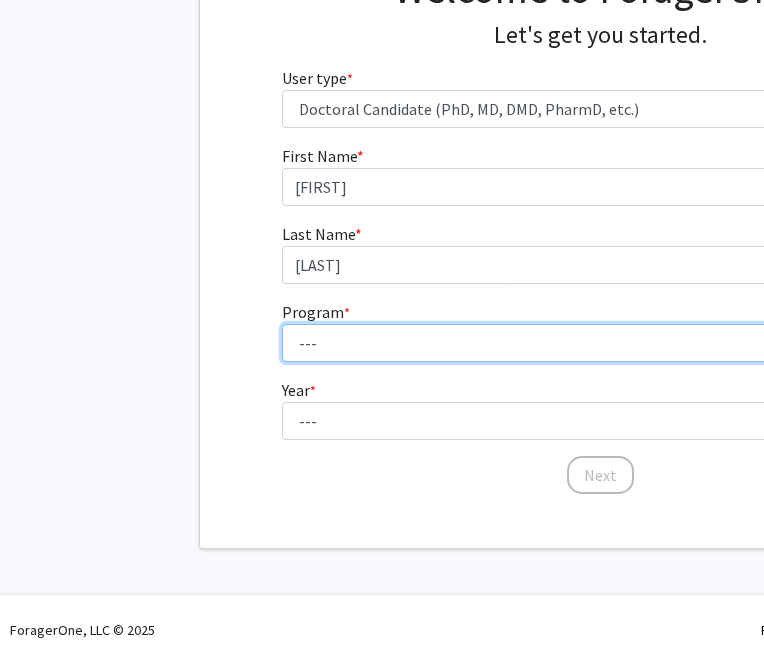 click on "---  Adult-Gerontology Acute Care Nurse Practitioner   Adult-Gerontology Primary Care Nurse Practitioner   Anatomy and Cell Biology   Anesthesia   Anthropology   Anthropology and Urban Sustainability (Dual title)   Audiology   Biochemistry and Molecular Biology   Biological Sciences   Biological Sciences and Urban Sustainability   Biomedical Engineering   Biomedical Imaging (Dual title)   Business Administration   Cancer Biology   Chemical Engineering   Chemistry   Civil Engineering   Communication   Communication and Urban Sustainability (Dual title)   Communication Sciences and Disorders   Computer Engineering   Computer Science   Counseling Psychology   Criminal Justice   Dispute Resolution   Economics   Educational Leadership & Policy Studies   Educational Studies   Electrical Engineering   English   Family Nurse Practitioner   French (Modern Languages)   German   Gerontology (Dual title)   History   Immunology and Microbiology   Industrial Engineering   Infant Mental Health (Dual title)   Kinesiology" at bounding box center [600, 343] 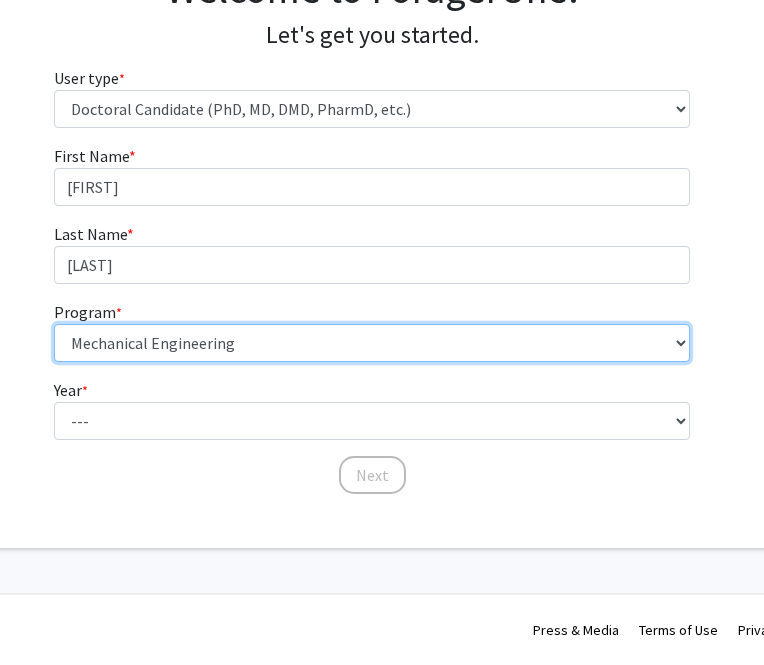 scroll, scrollTop: 202, scrollLeft: 247, axis: both 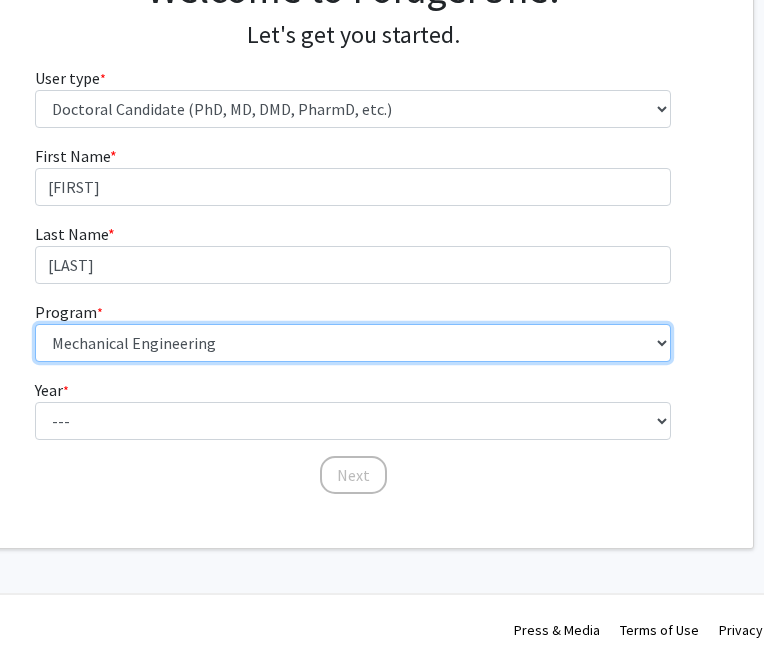 click on "---  Adult-Gerontology Acute Care Nurse Practitioner   Adult-Gerontology Primary Care Nurse Practitioner   Anatomy and Cell Biology   Anesthesia   Anthropology   Anthropology and Urban Sustainability (Dual title)   Audiology   Biochemistry and Molecular Biology   Biological Sciences   Biological Sciences and Urban Sustainability   Biomedical Engineering   Biomedical Imaging (Dual title)   Business Administration   Cancer Biology   Chemical Engineering   Chemistry   Civil Engineering   Communication   Communication and Urban Sustainability (Dual title)   Communication Sciences and Disorders   Computer Engineering   Computer Science   Counseling Psychology   Criminal Justice   Dispute Resolution   Economics   Educational Leadership & Policy Studies   Educational Studies   Electrical Engineering   English   Family Nurse Practitioner   French (Modern Languages)   German   Gerontology (Dual title)   History   Immunology and Microbiology   Industrial Engineering   Infant Mental Health (Dual title)   Kinesiology" at bounding box center (353, 343) 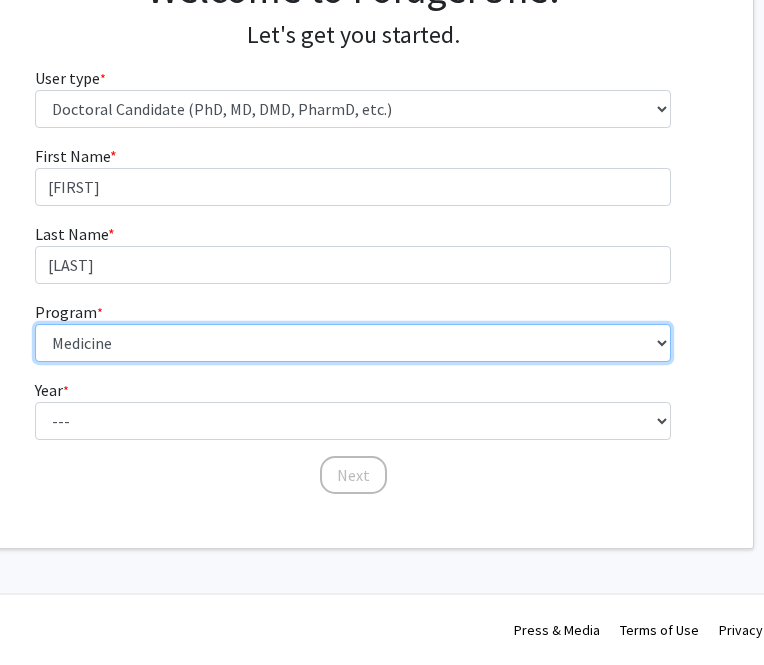 click on "---  Adult-Gerontology Acute Care Nurse Practitioner   Adult-Gerontology Primary Care Nurse Practitioner   Anatomy and Cell Biology   Anesthesia   Anthropology   Anthropology and Urban Sustainability (Dual title)   Audiology   Biochemistry and Molecular Biology   Biological Sciences   Biological Sciences and Urban Sustainability   Biomedical Engineering   Biomedical Imaging (Dual title)   Business Administration   Cancer Biology   Chemical Engineering   Chemistry   Civil Engineering   Communication   Communication and Urban Sustainability (Dual title)   Communication Sciences and Disorders   Computer Engineering   Computer Science   Counseling Psychology   Criminal Justice   Dispute Resolution   Economics   Educational Leadership & Policy Studies   Educational Studies   Electrical Engineering   English   Family Nurse Practitioner   French (Modern Languages)   German   Gerontology (Dual title)   History   Immunology and Microbiology   Industrial Engineering   Infant Mental Health (Dual title)   Kinesiology" at bounding box center (353, 343) 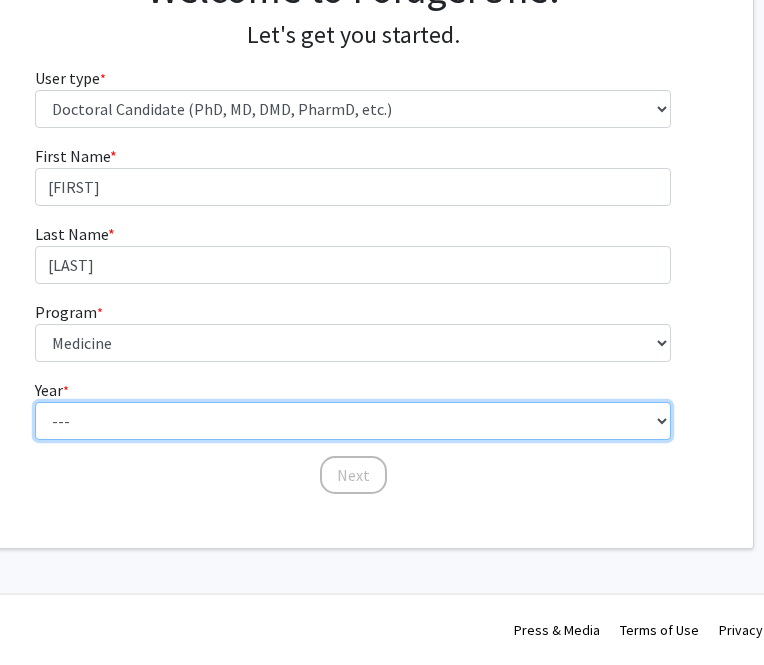 click on "---  First Year   Second Year   Third Year   Fourth Year   Fifth Year   Sixth Year   Seventh Year   Eighth Year   Ninth Year   Tenth Year" at bounding box center (353, 421) 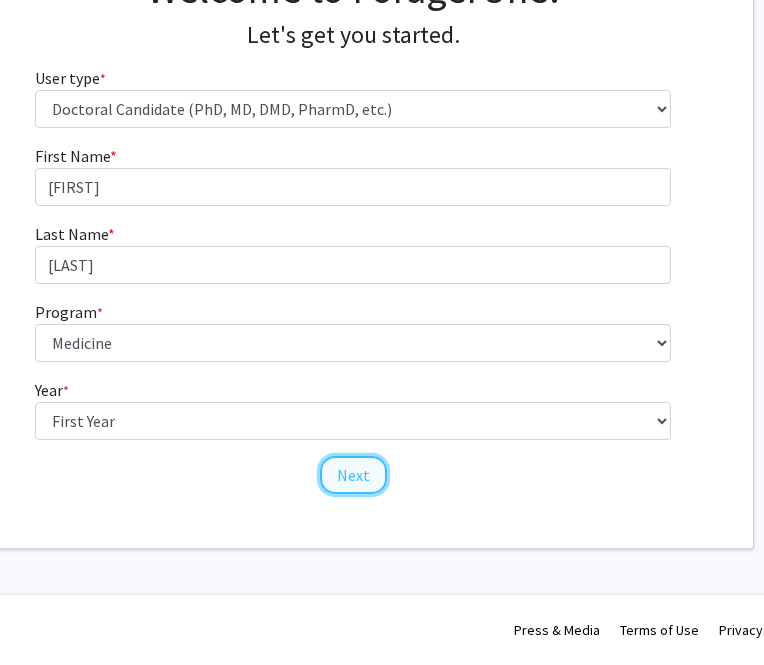 click on "Next" 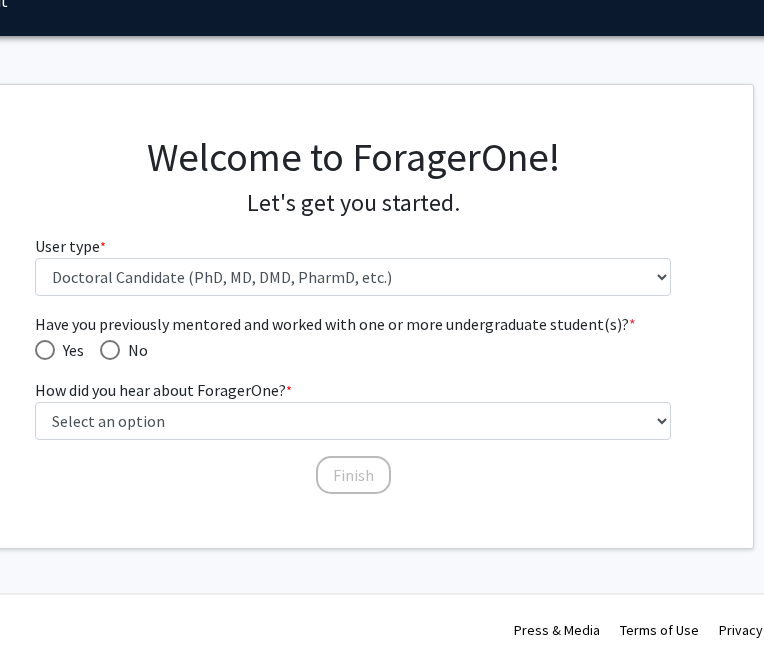 scroll, scrollTop: 33, scrollLeft: 247, axis: both 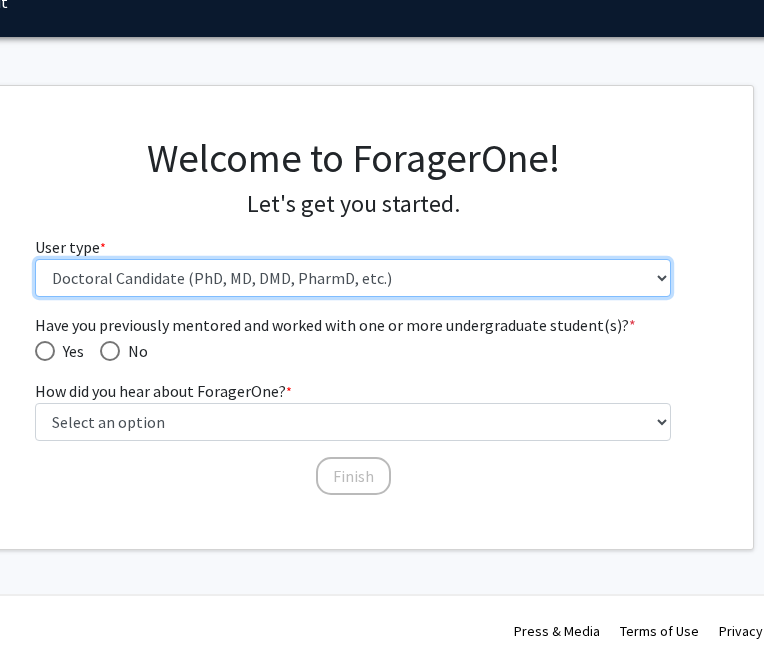 click on "Please tell us who you are  Undergraduate Student   Master's Student   Doctoral Candidate (PhD, MD, DMD, PharmD, etc.)   Postdoctoral Researcher / Research Staff / Medical Resident / Medical Fellow   Faculty   Administrative Staff" at bounding box center [353, 278] 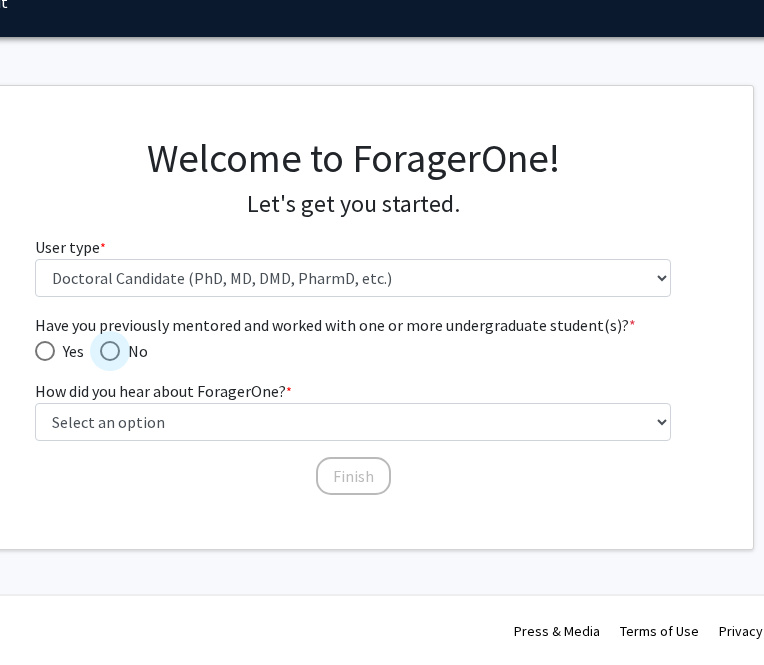 click at bounding box center [110, 351] 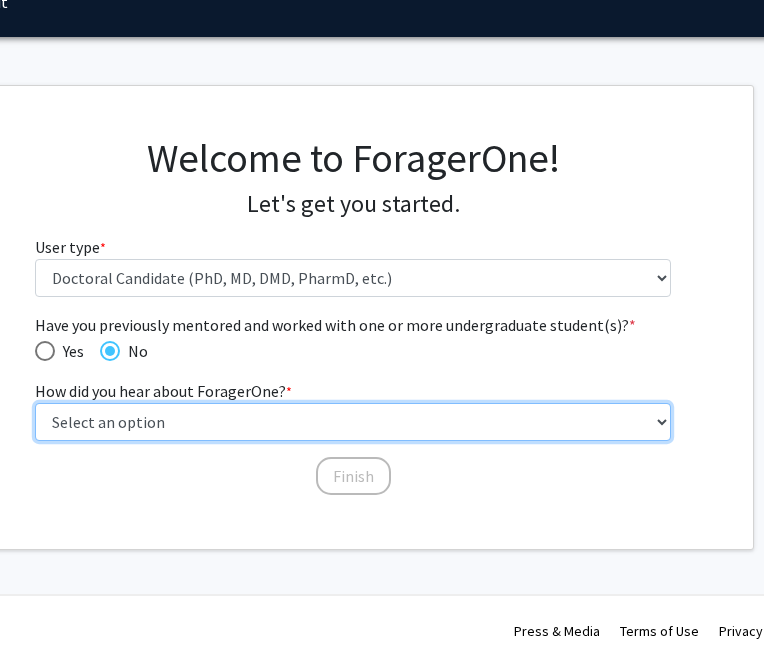 click on "Select an option  Peer/student recommendation   Faculty/staff recommendation   University website   University email or newsletter   Other" at bounding box center [353, 422] 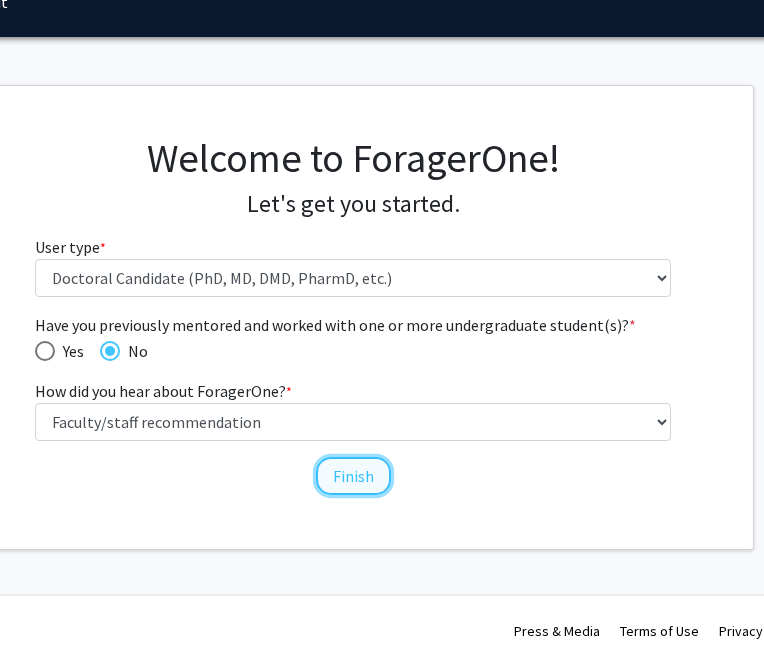 click on "Finish" 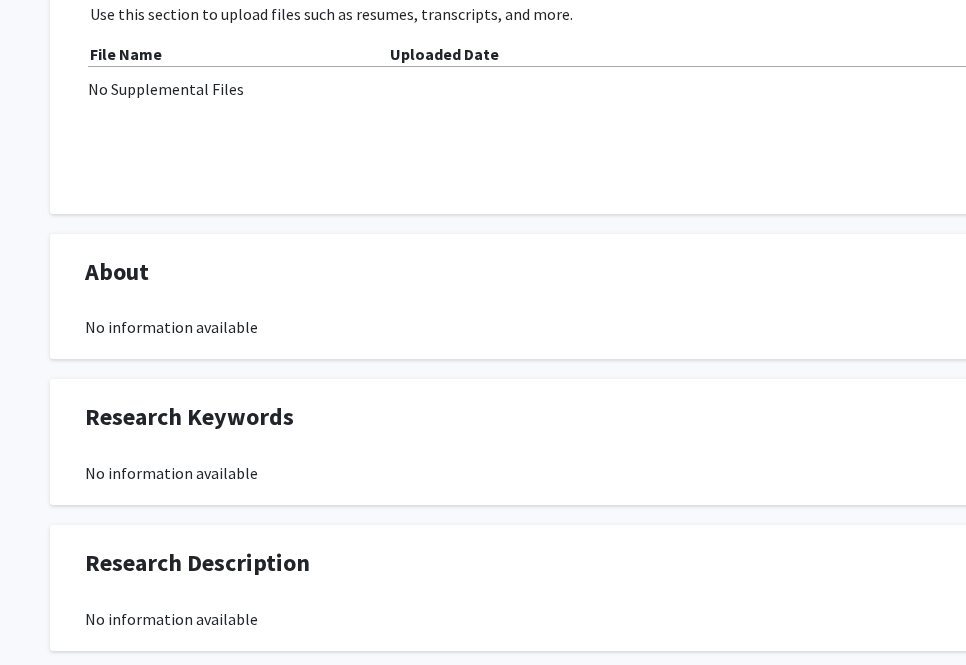 scroll, scrollTop: 0, scrollLeft: 0, axis: both 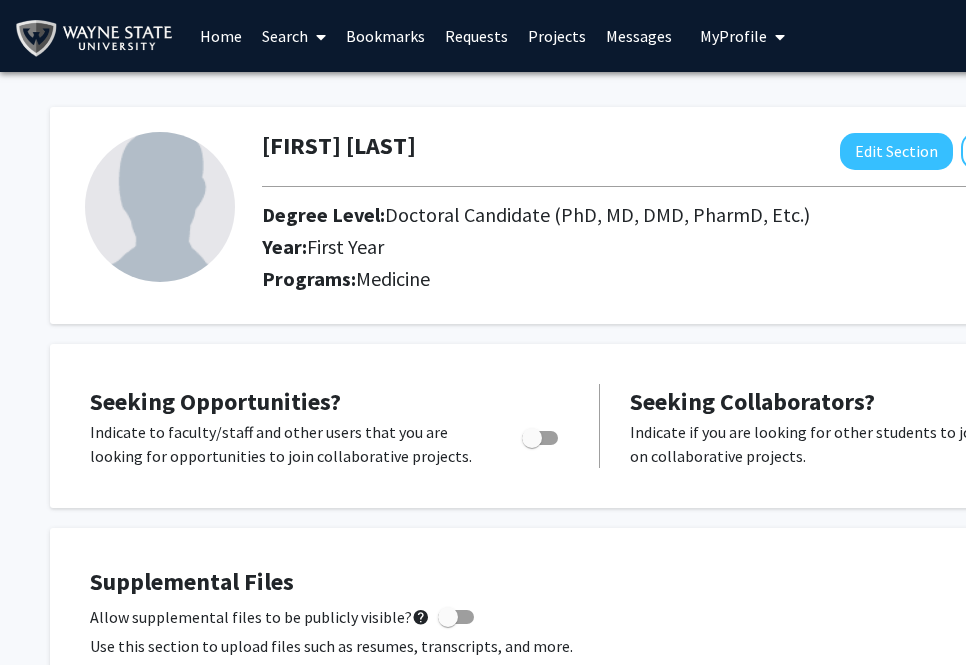 click on "Search" at bounding box center (294, 36) 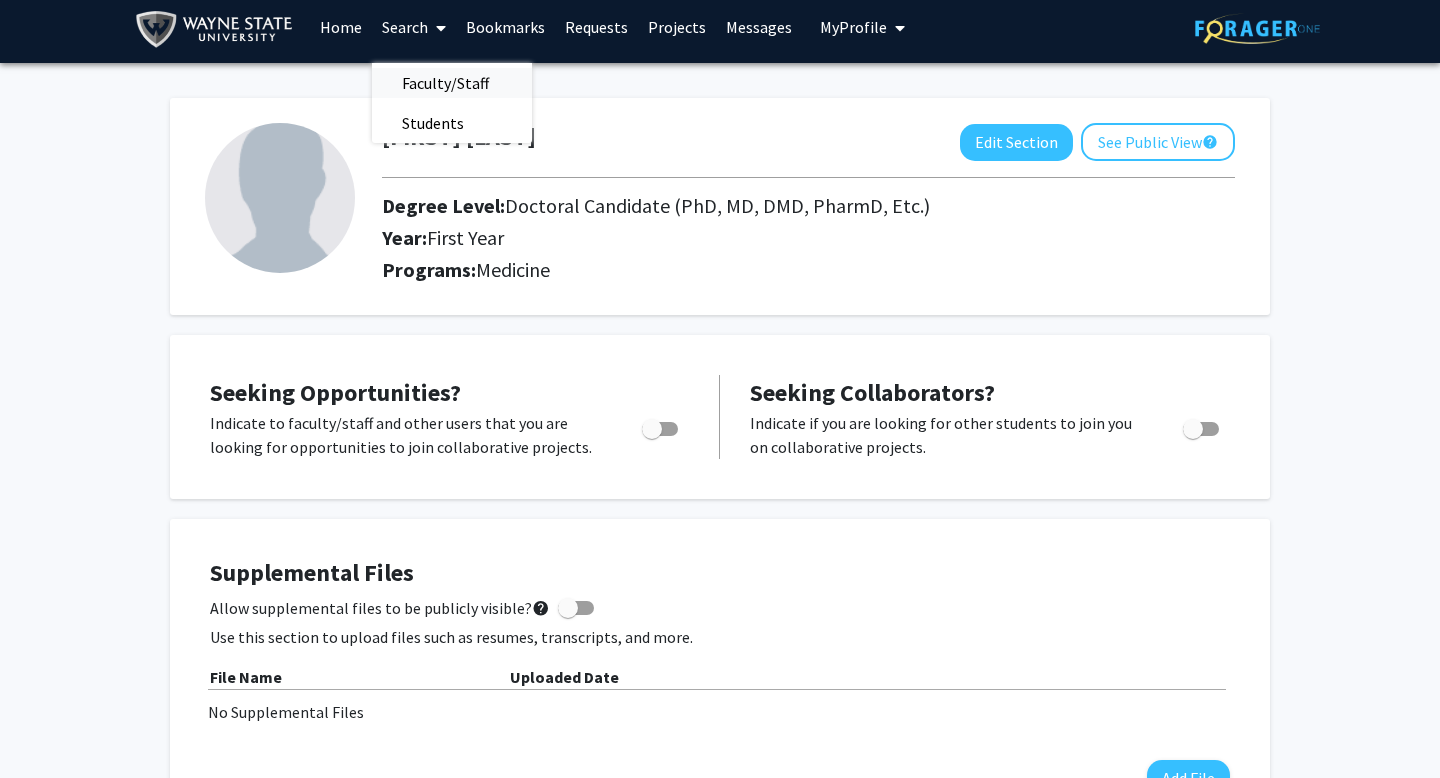 scroll, scrollTop: 0, scrollLeft: 0, axis: both 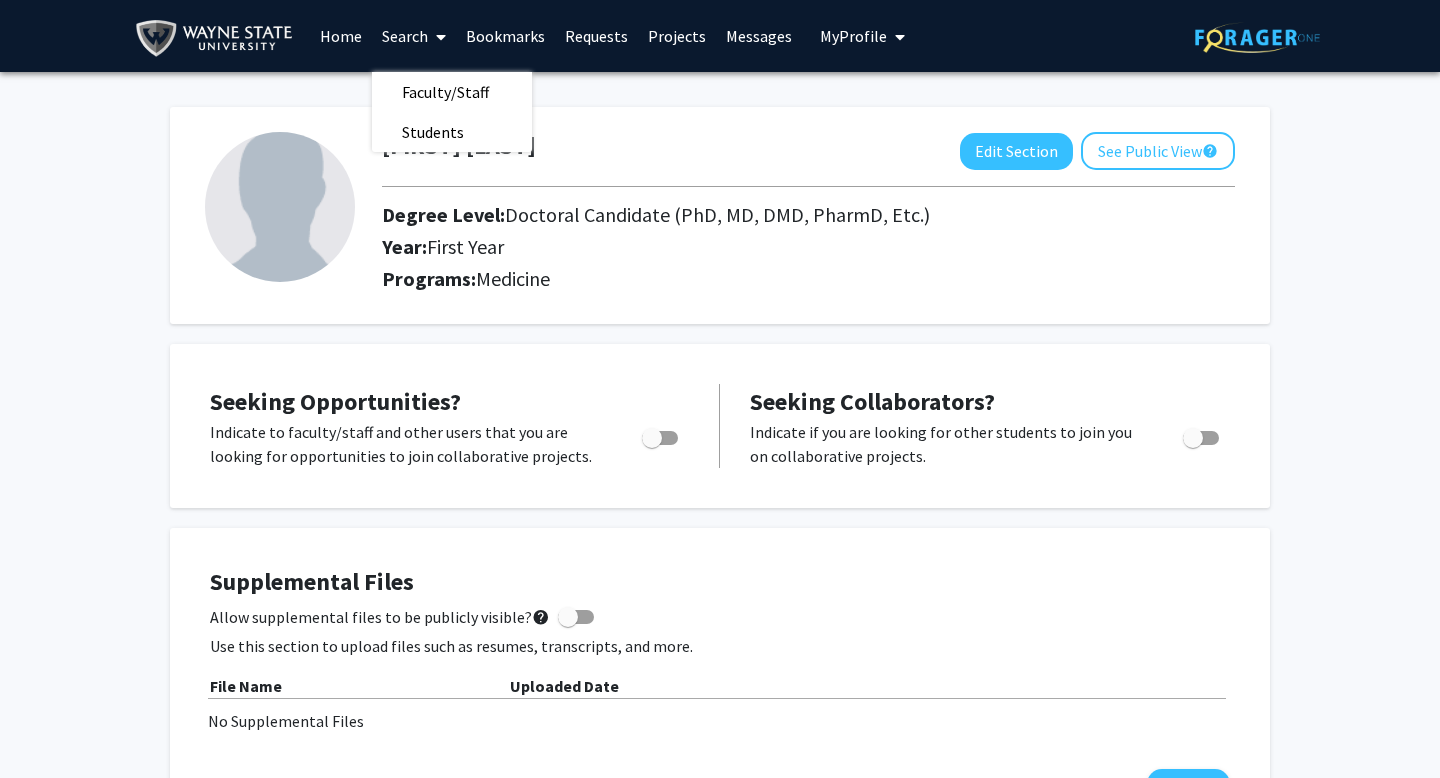 click on "Home" at bounding box center (341, 36) 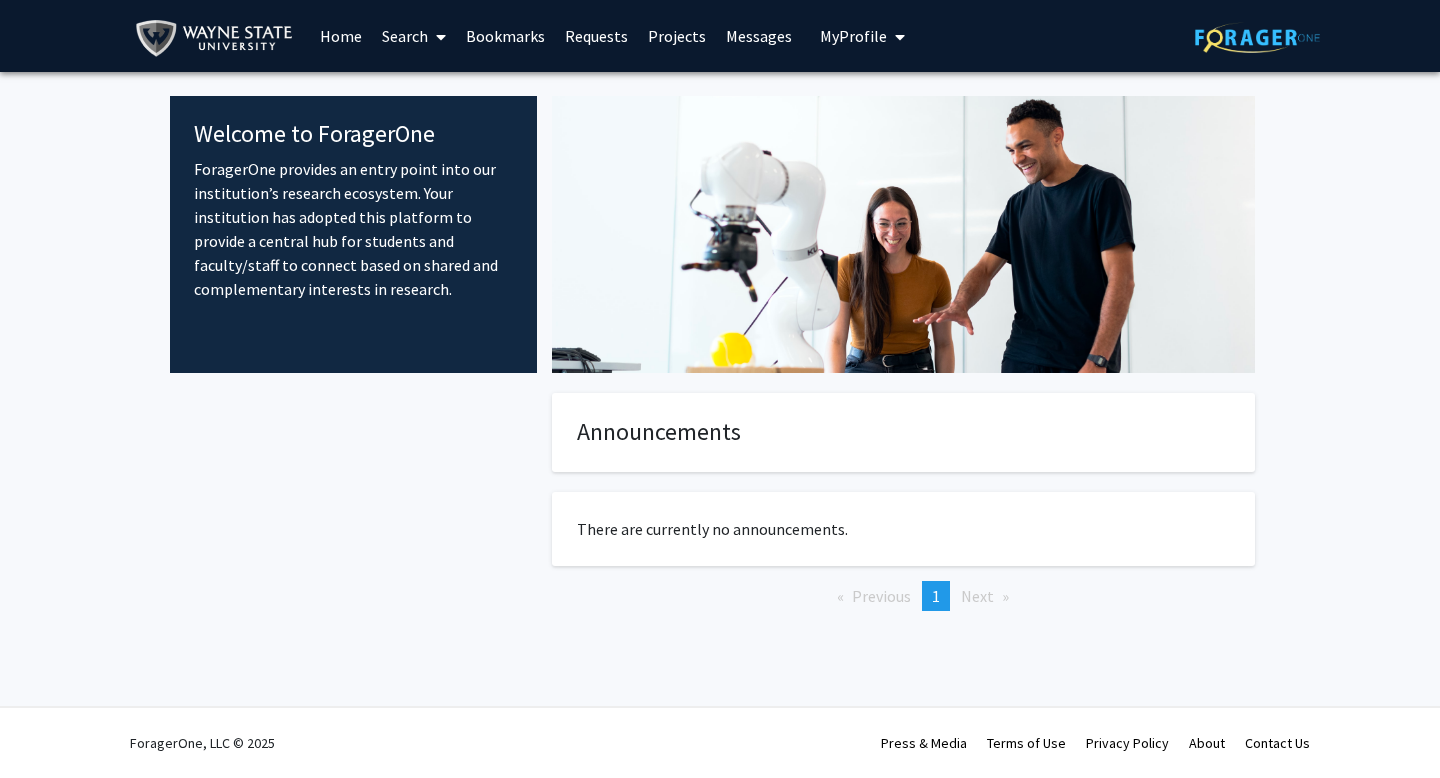 click on "Search" at bounding box center (414, 36) 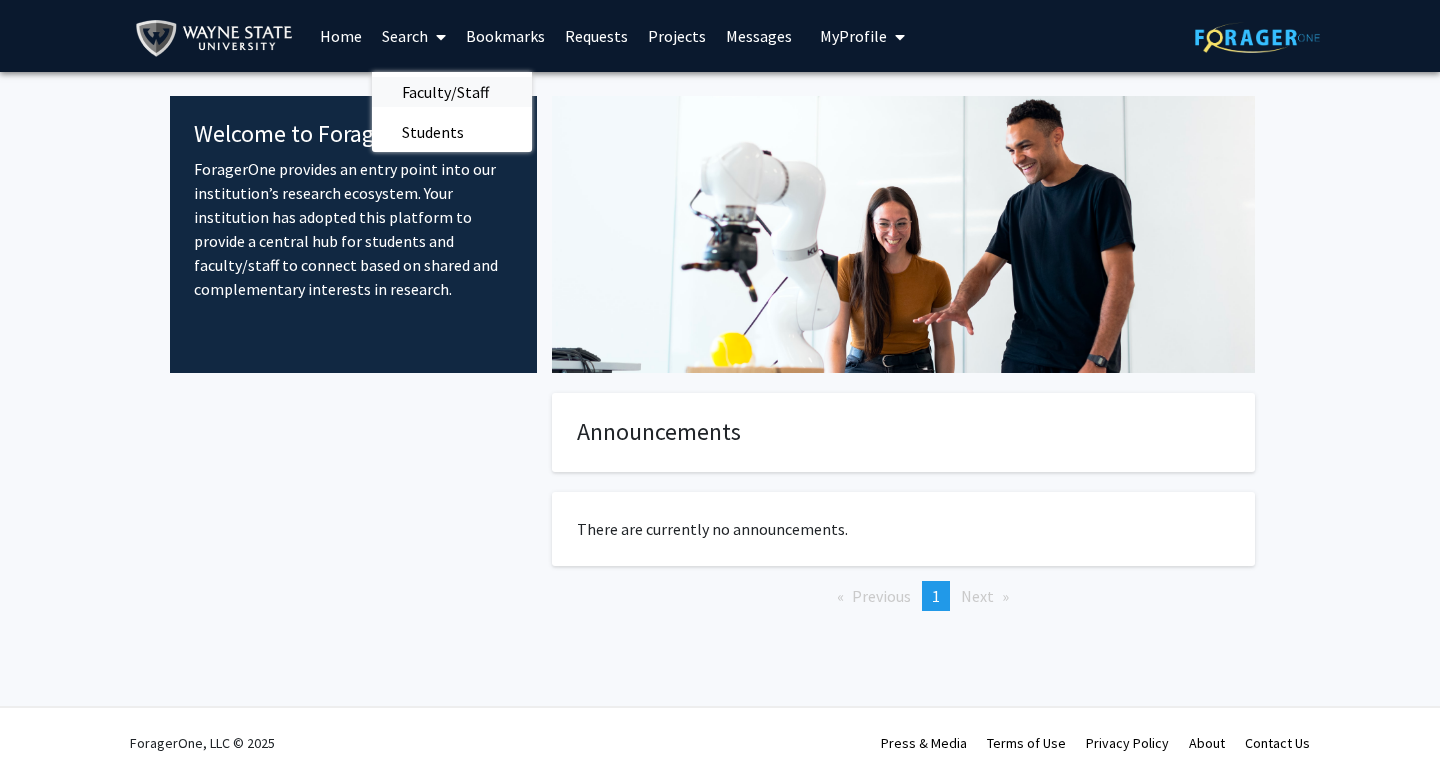 click on "Faculty/Staff" at bounding box center (445, 92) 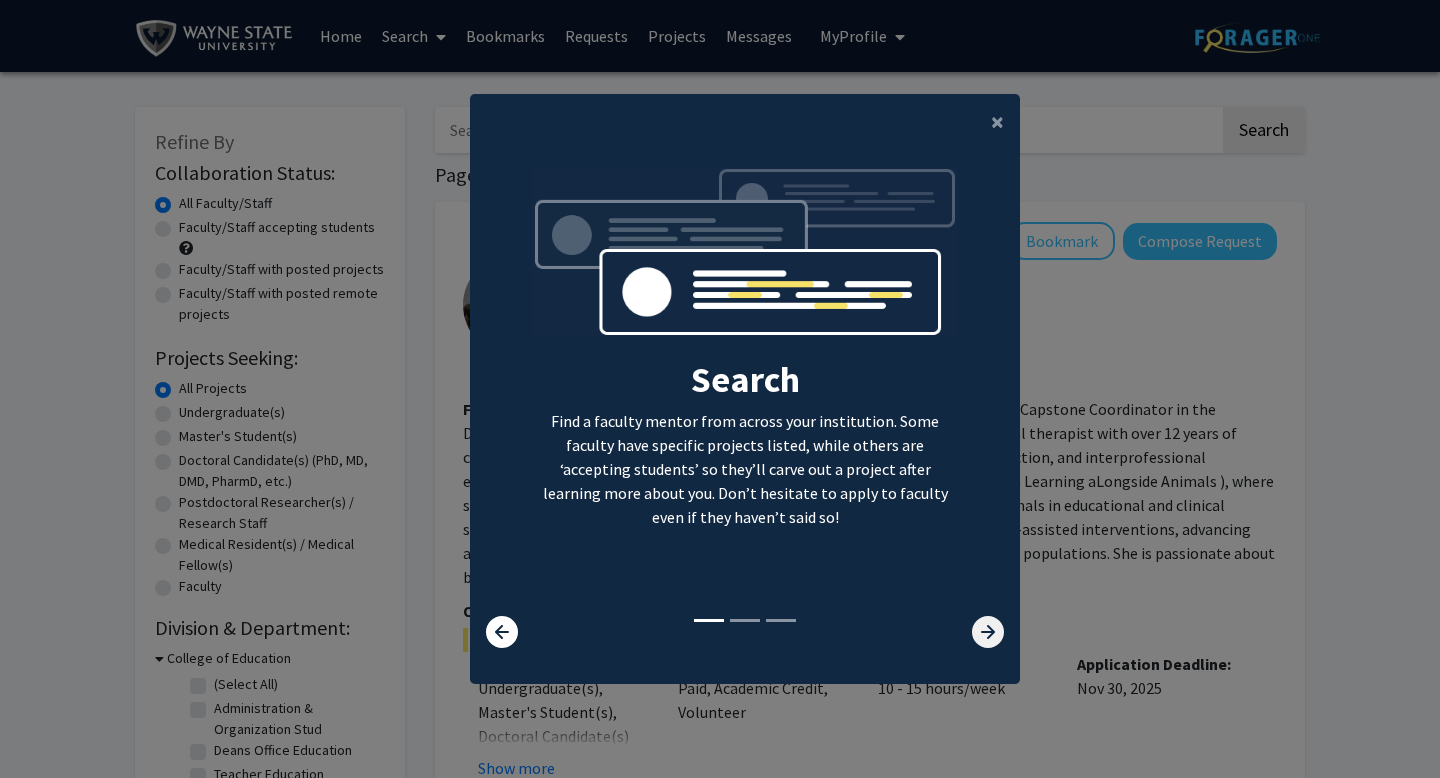 click 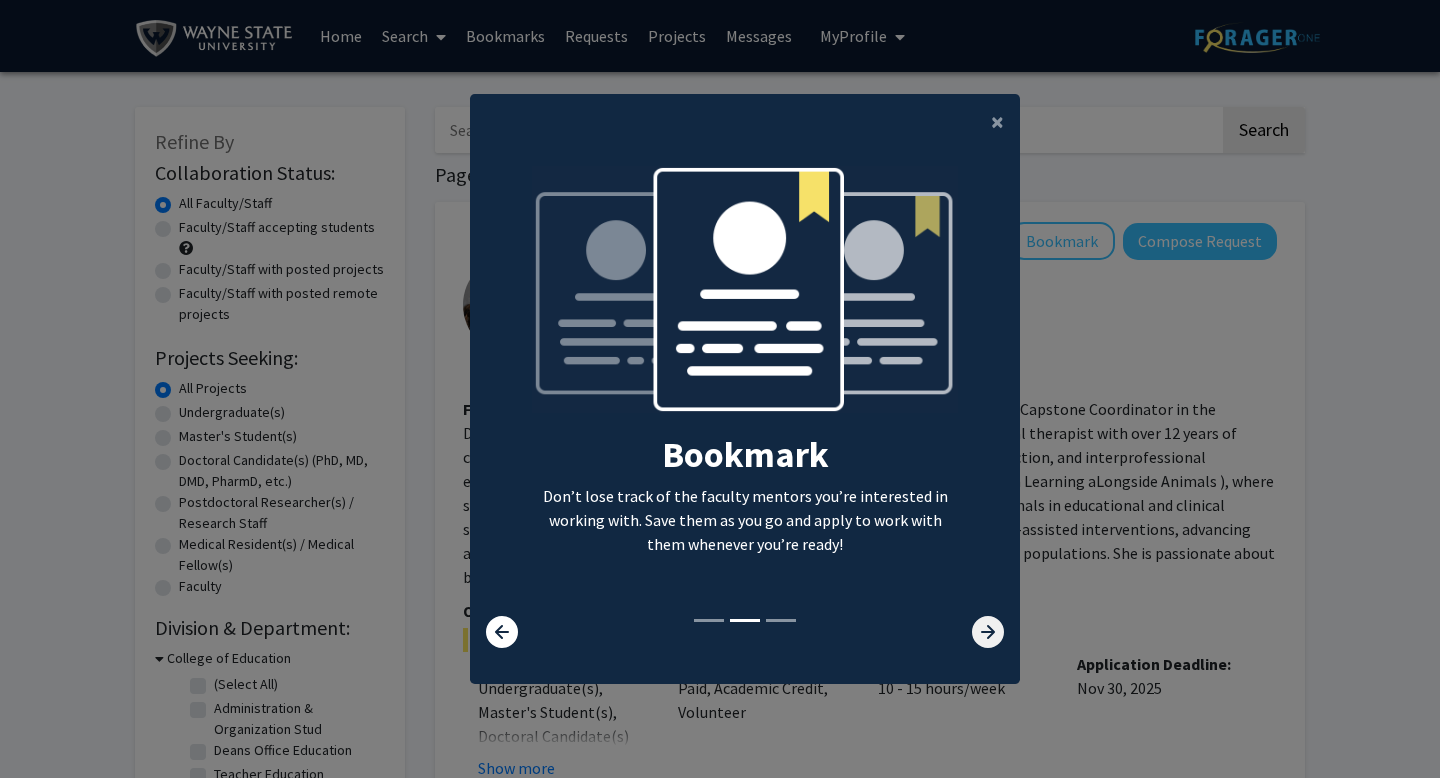 click 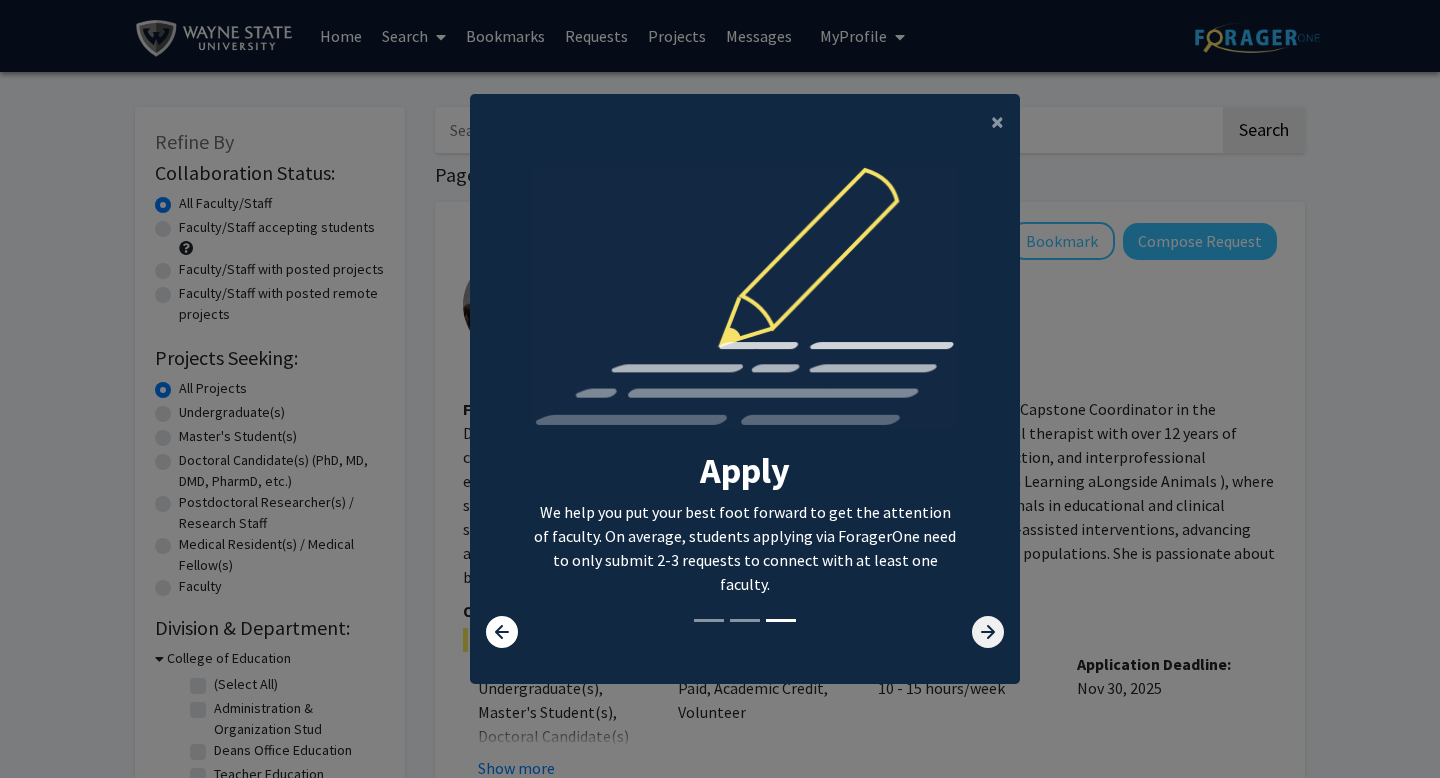click 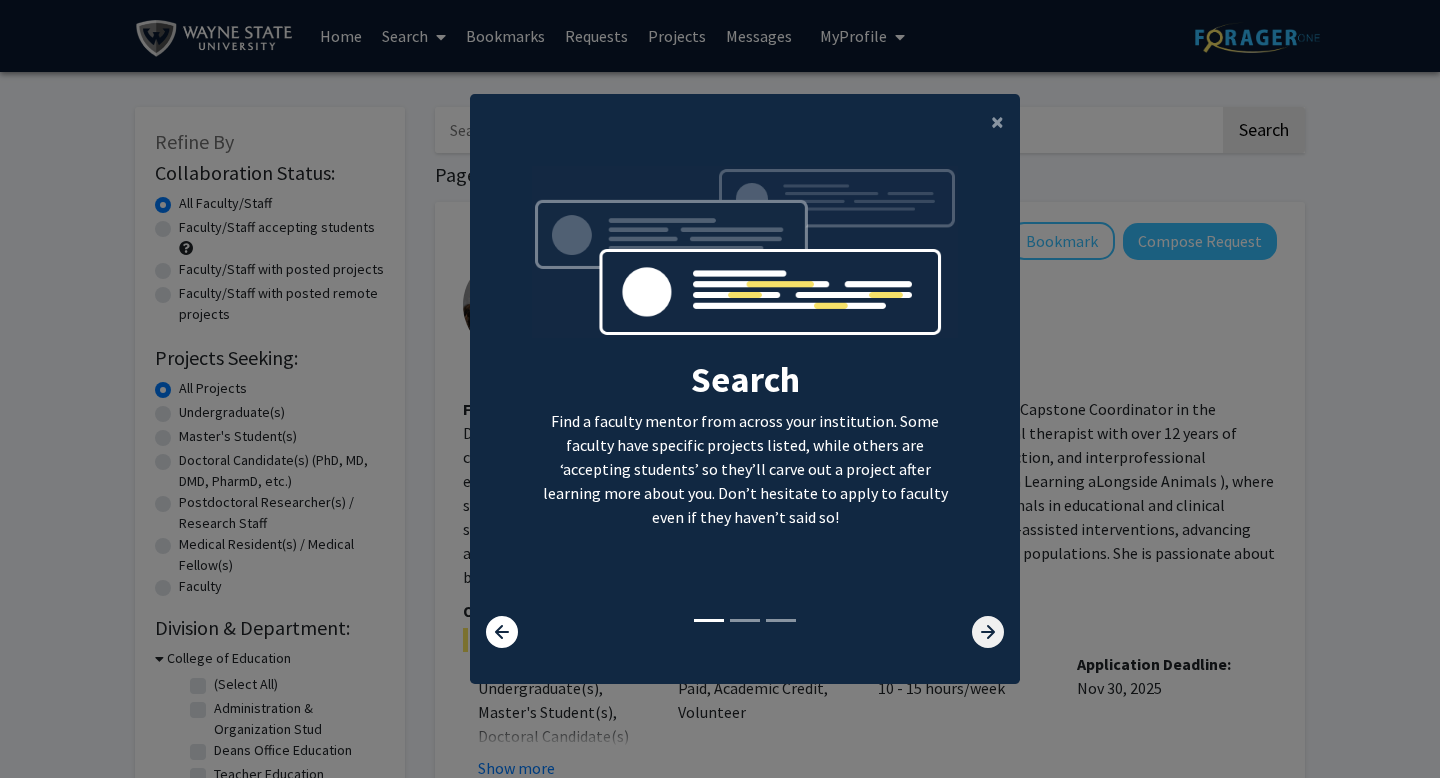 click 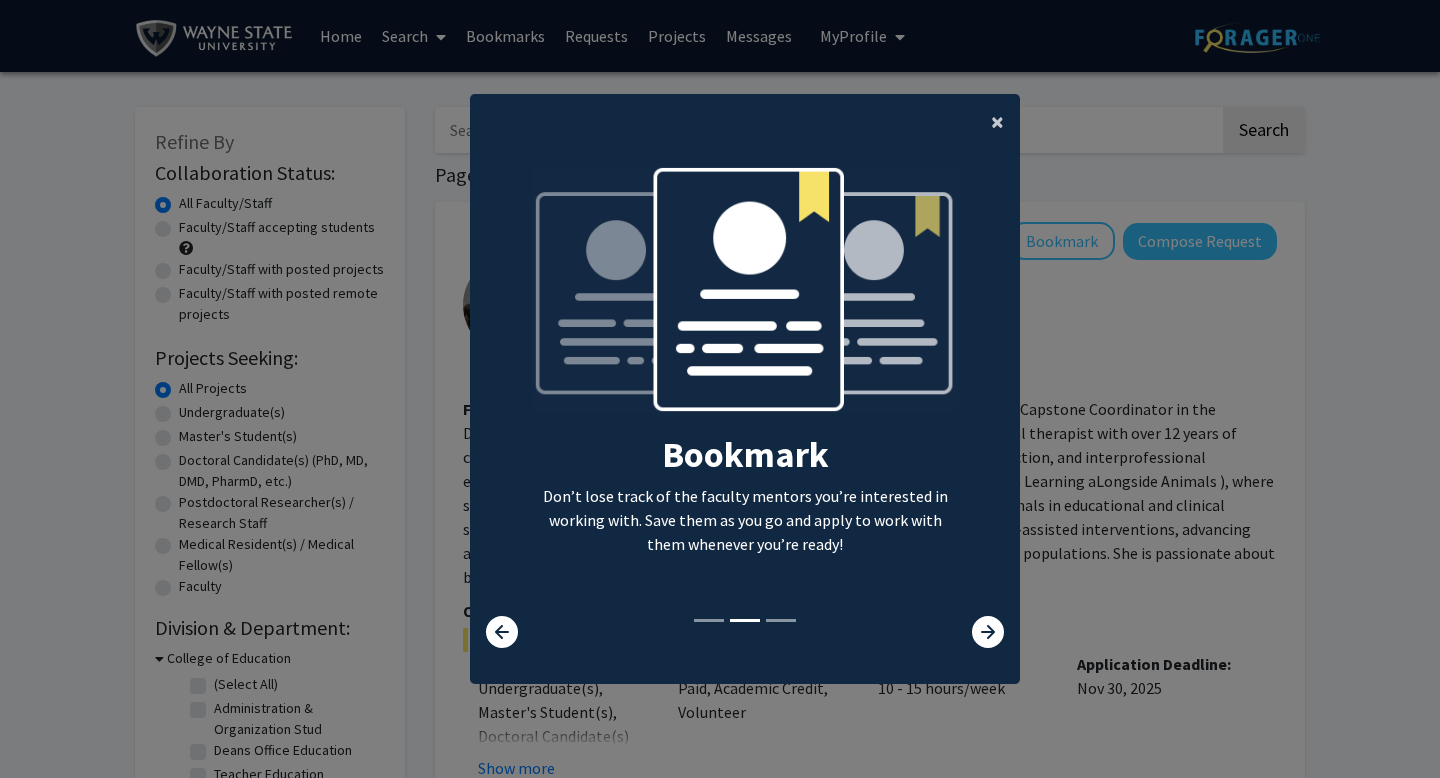 click on "×" 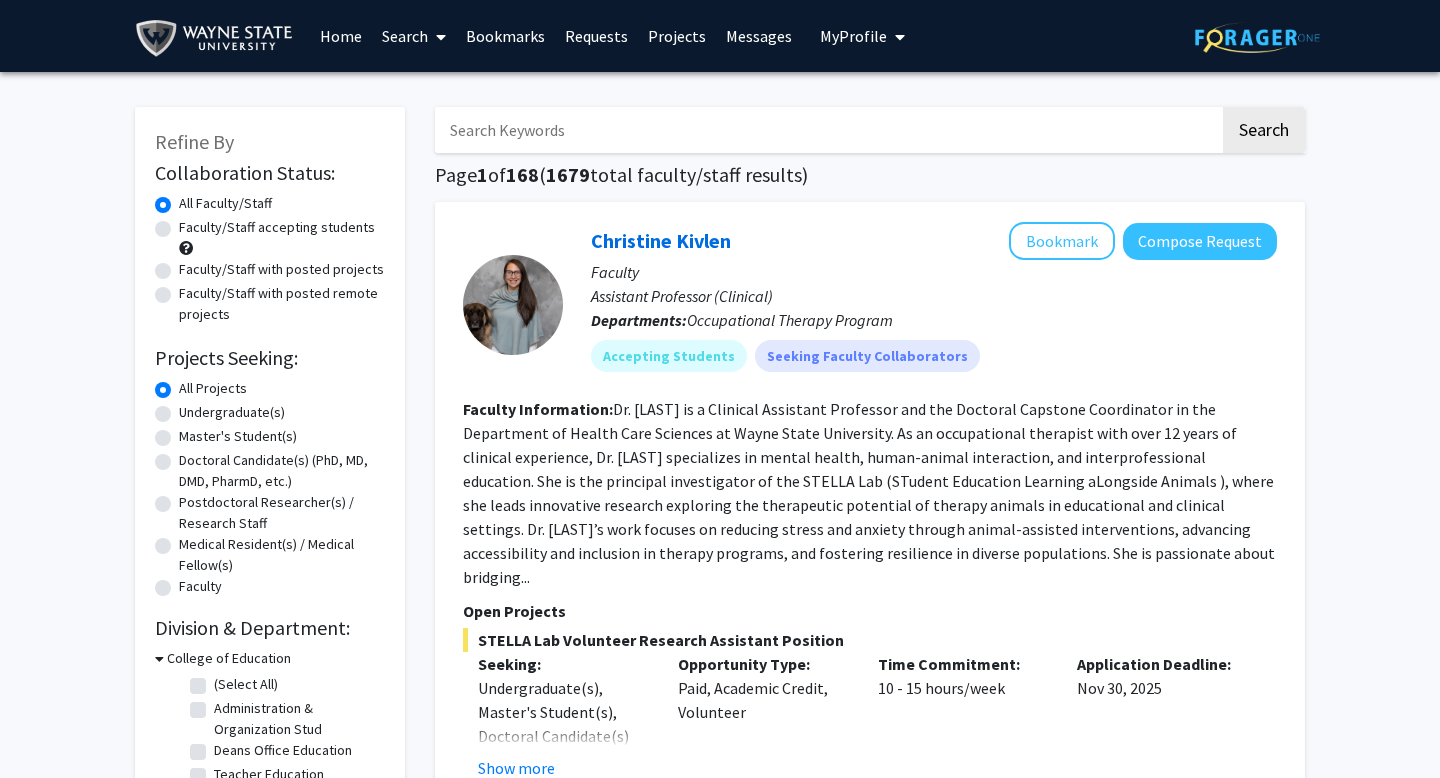 click on "Doctoral Candidate(s) (PhD, MD, DMD, PharmD, etc.)" 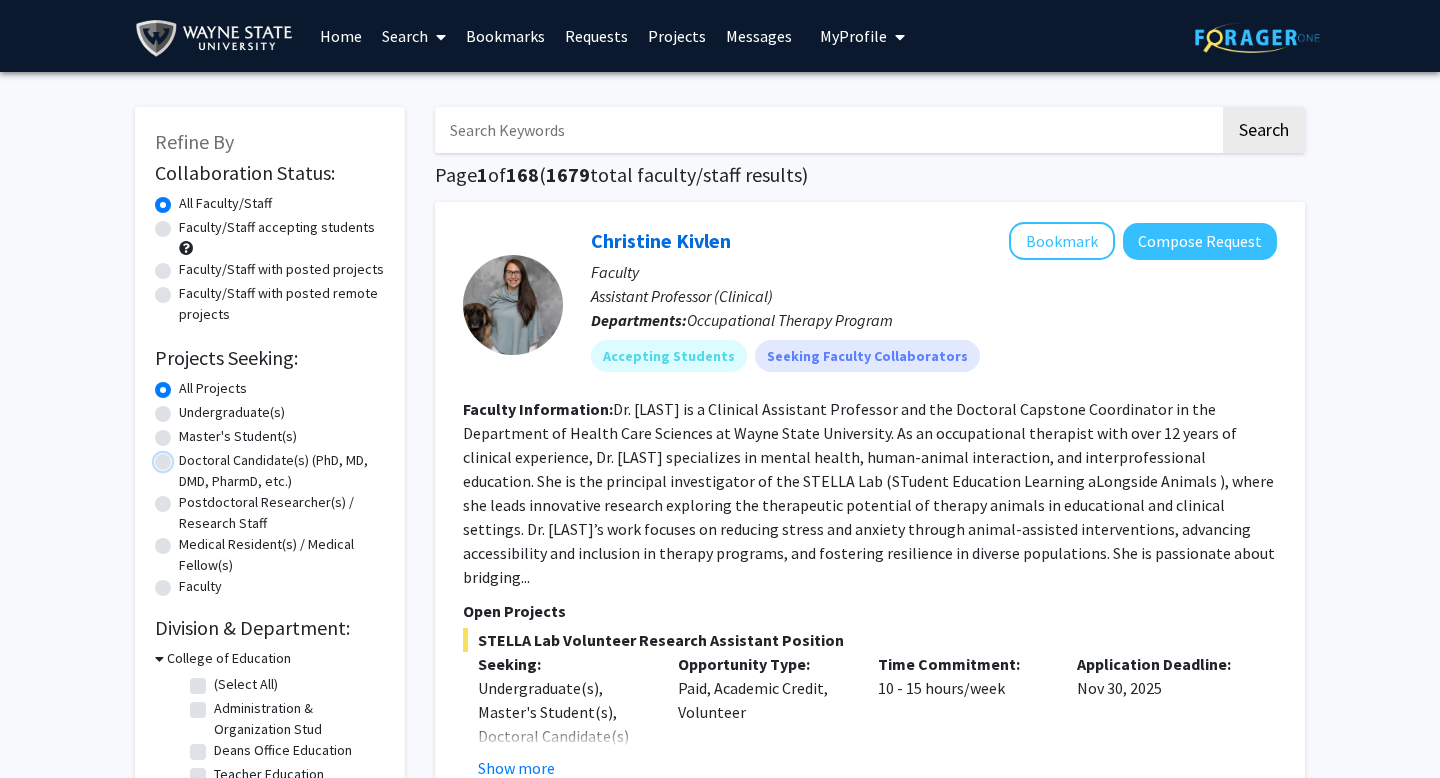 click on "Doctoral Candidate(s) (PhD, MD, DMD, PharmD, etc.)" at bounding box center (185, 456) 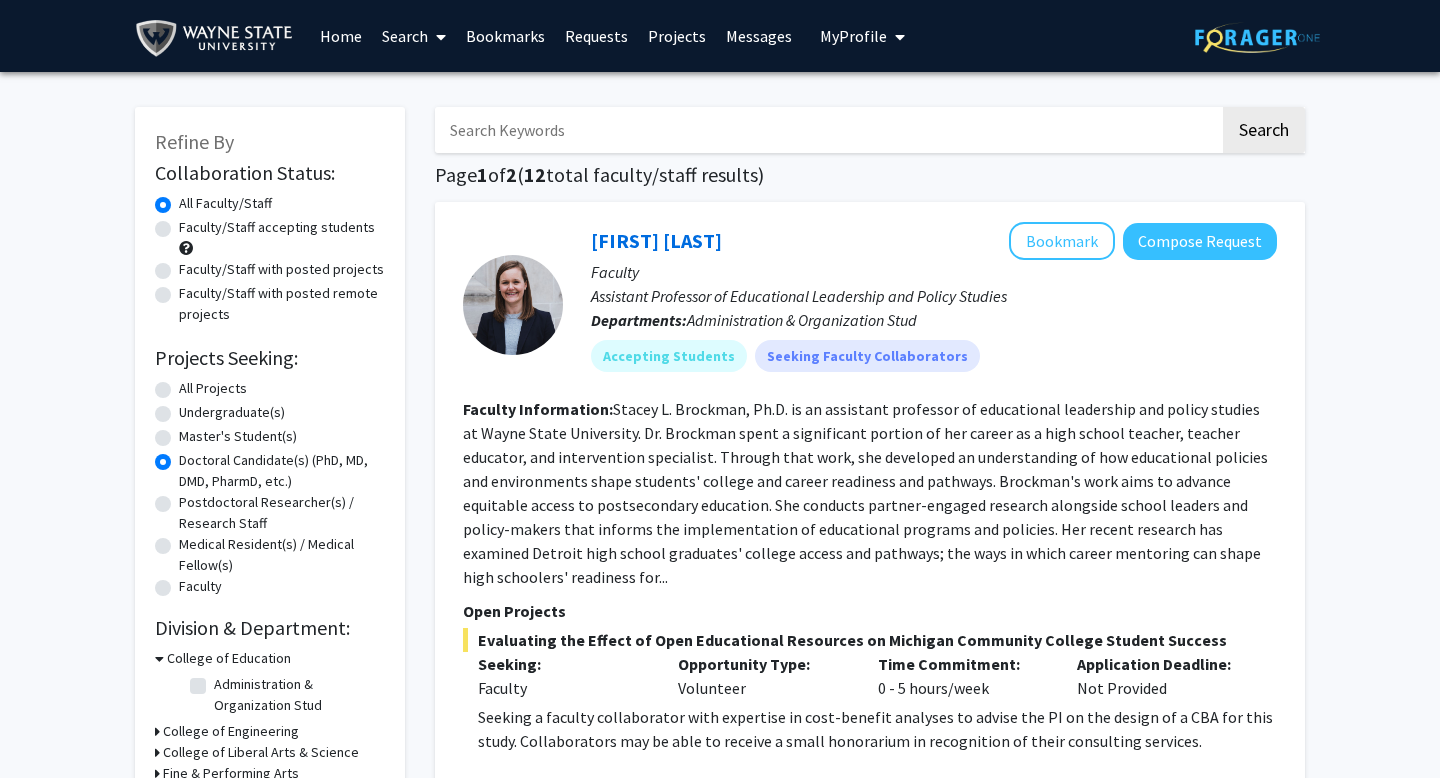click on "Faculty/Staff accepting students" 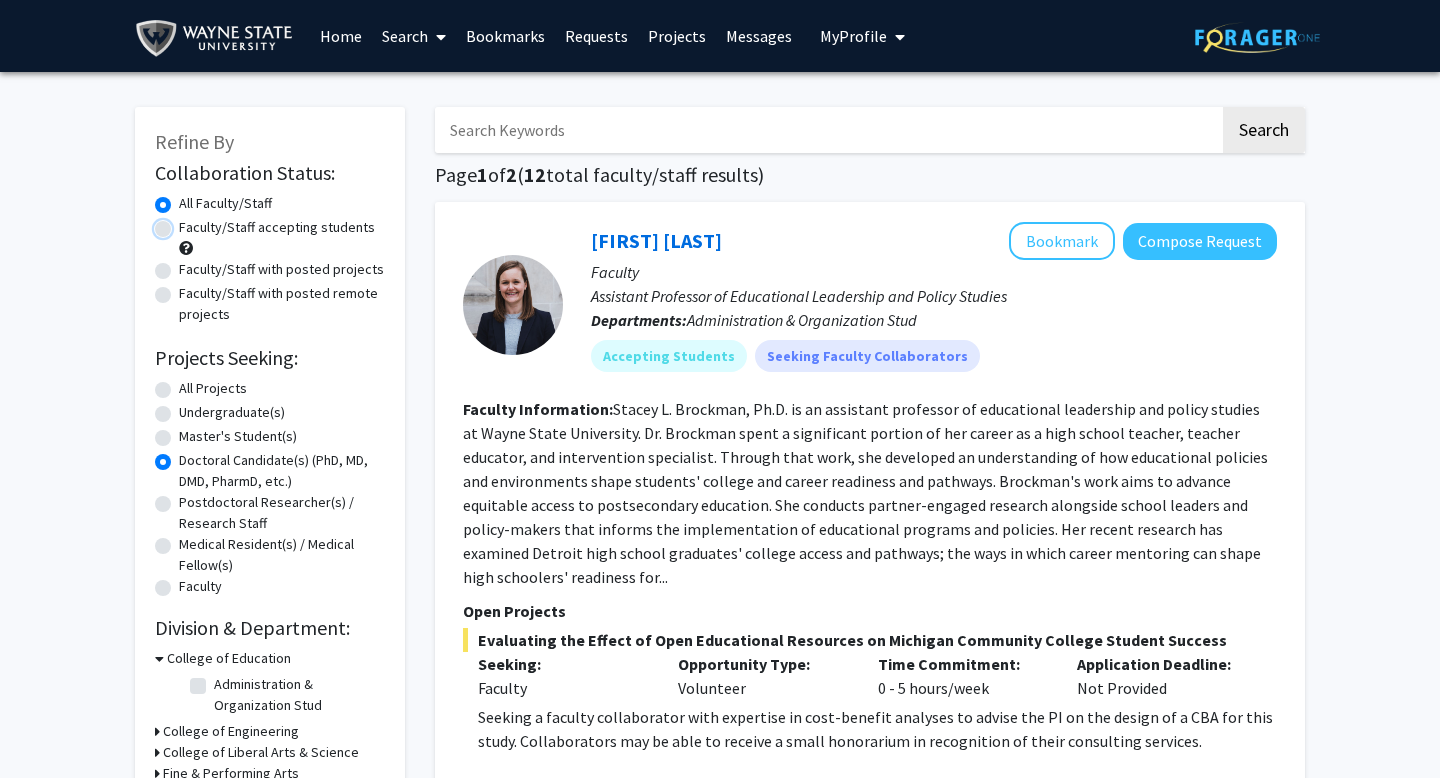 click on "Faculty/Staff accepting students" at bounding box center (185, 223) 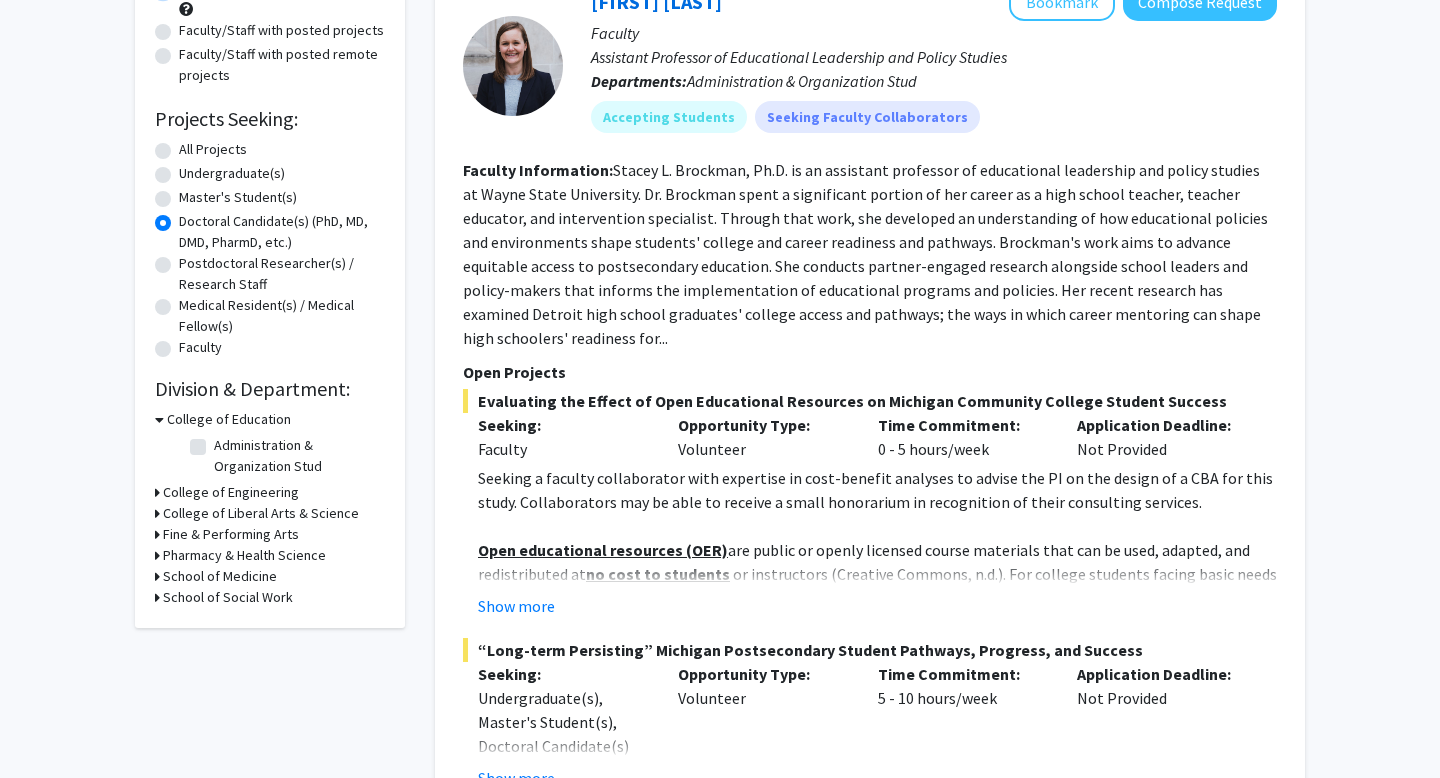 scroll, scrollTop: 240, scrollLeft: 0, axis: vertical 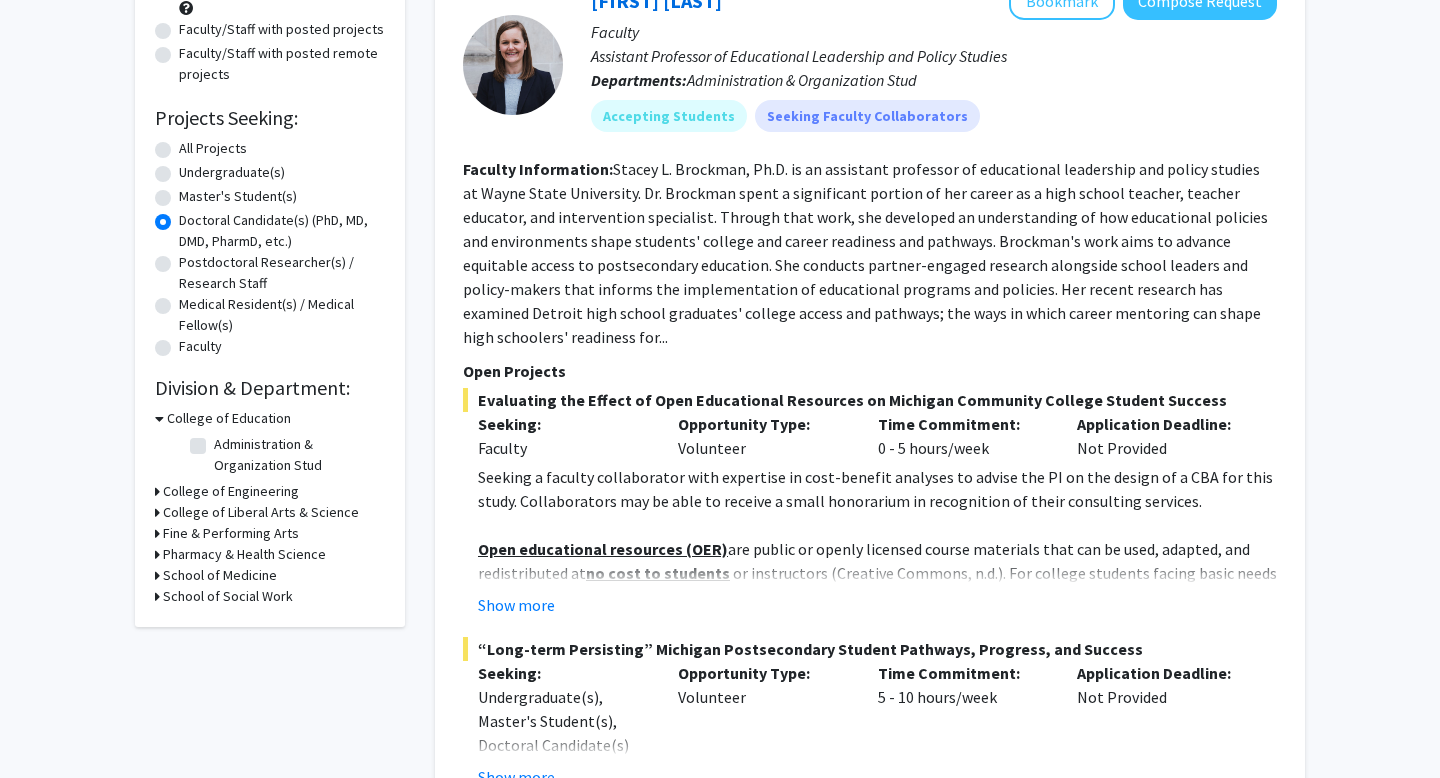 click 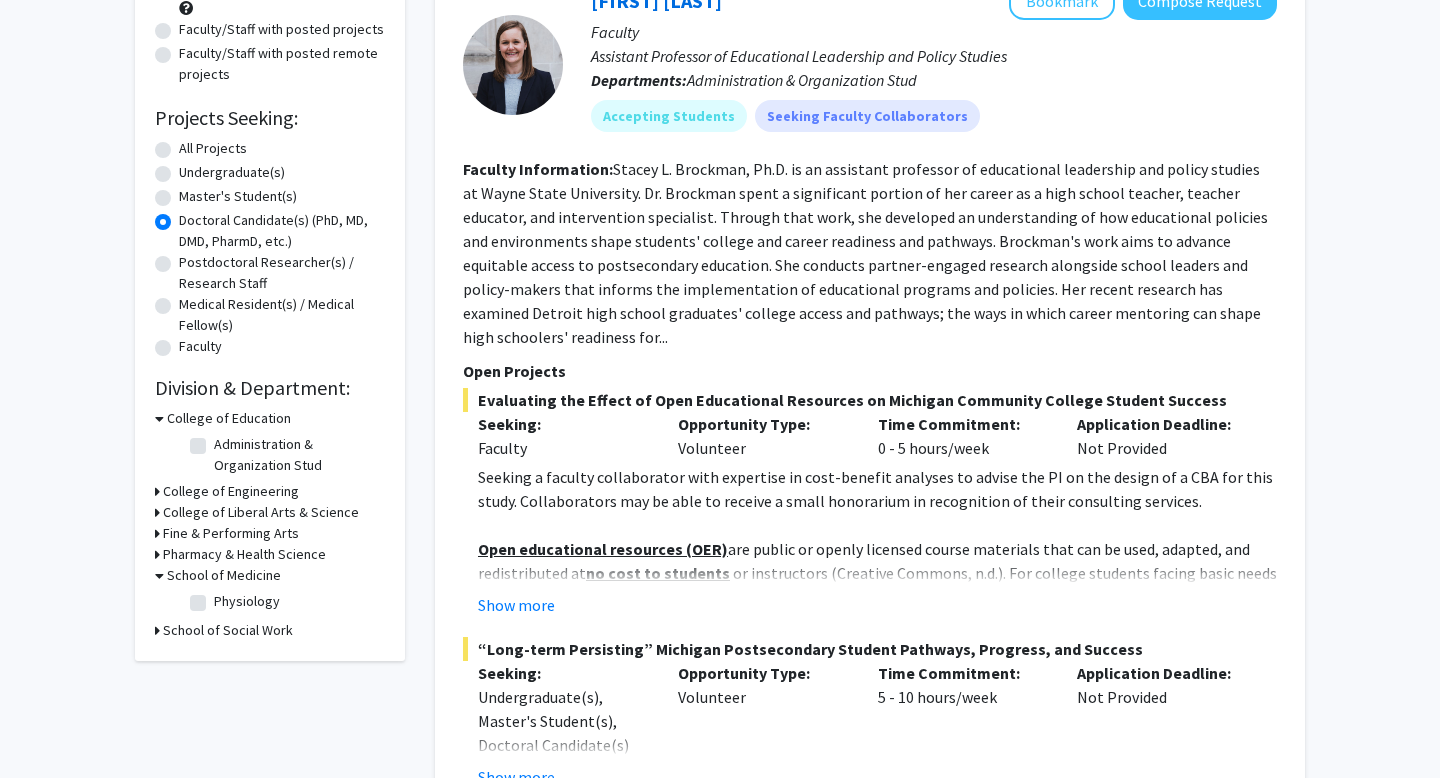 click on "School of Medicine" at bounding box center (224, 575) 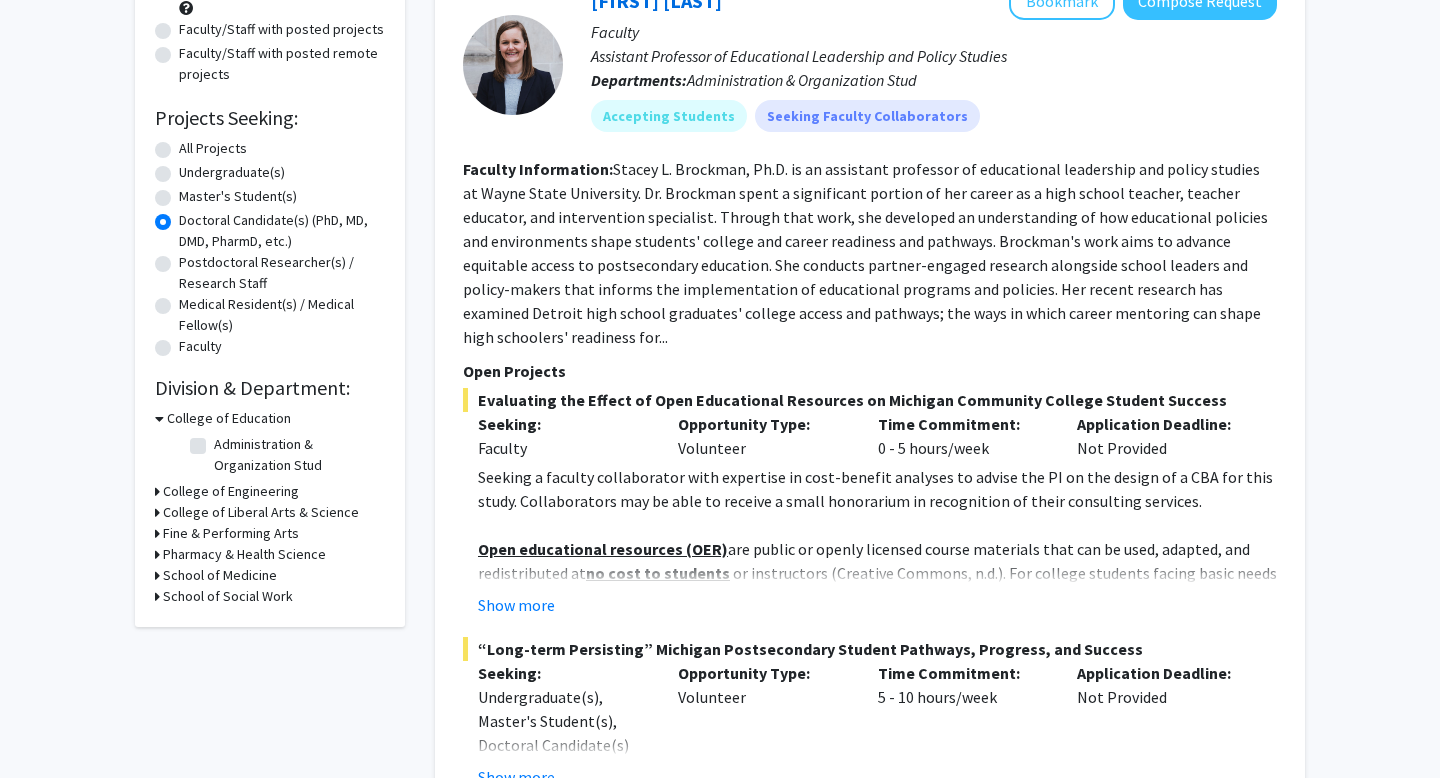 click 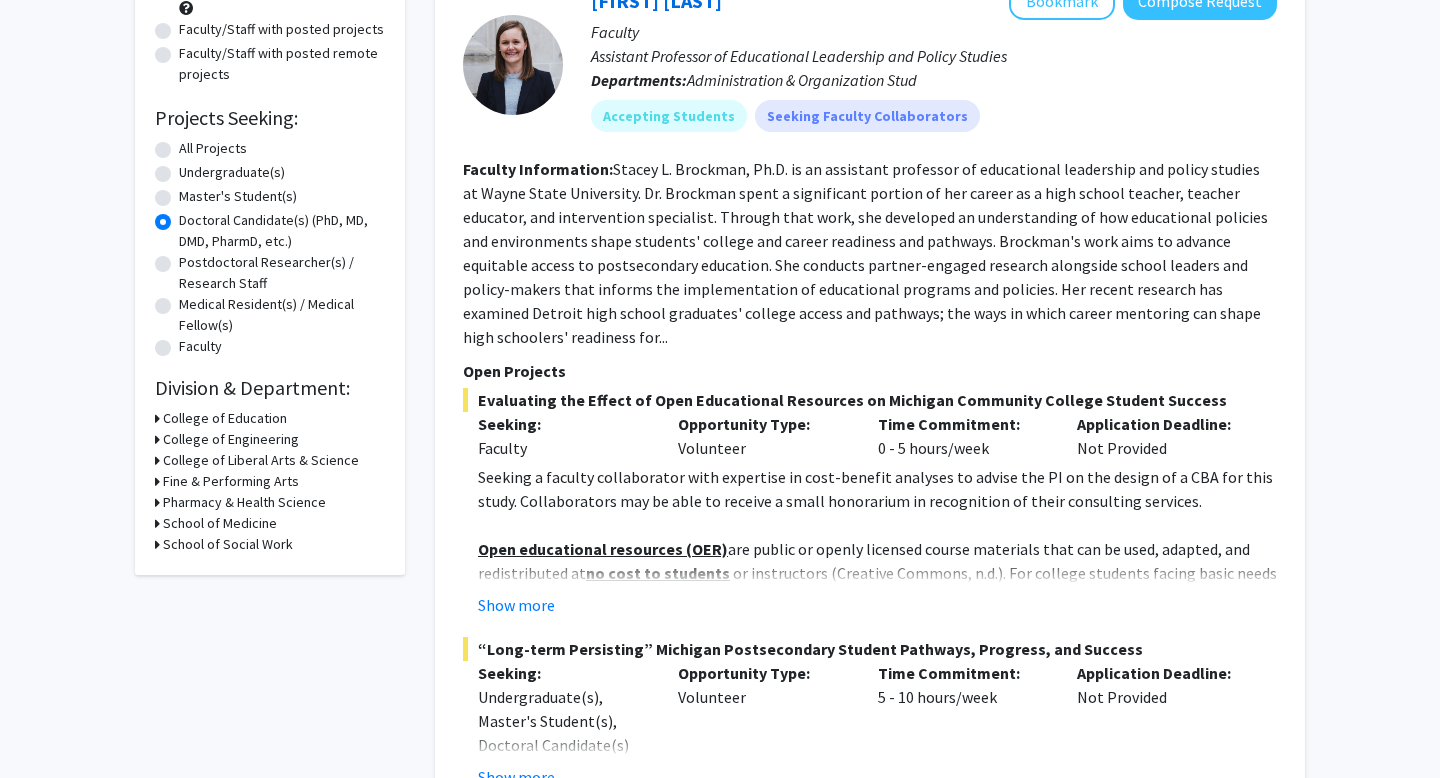 click 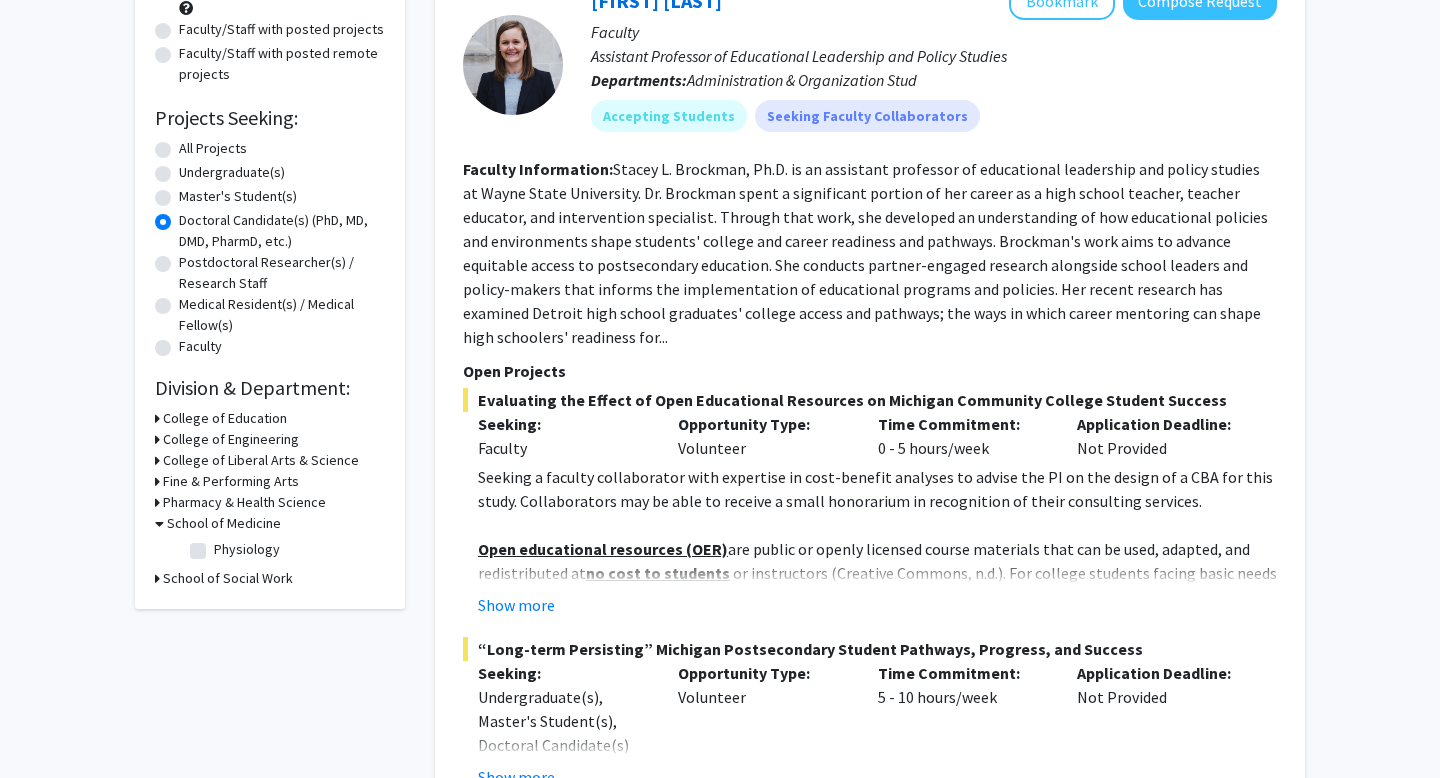 click on "Physiology" 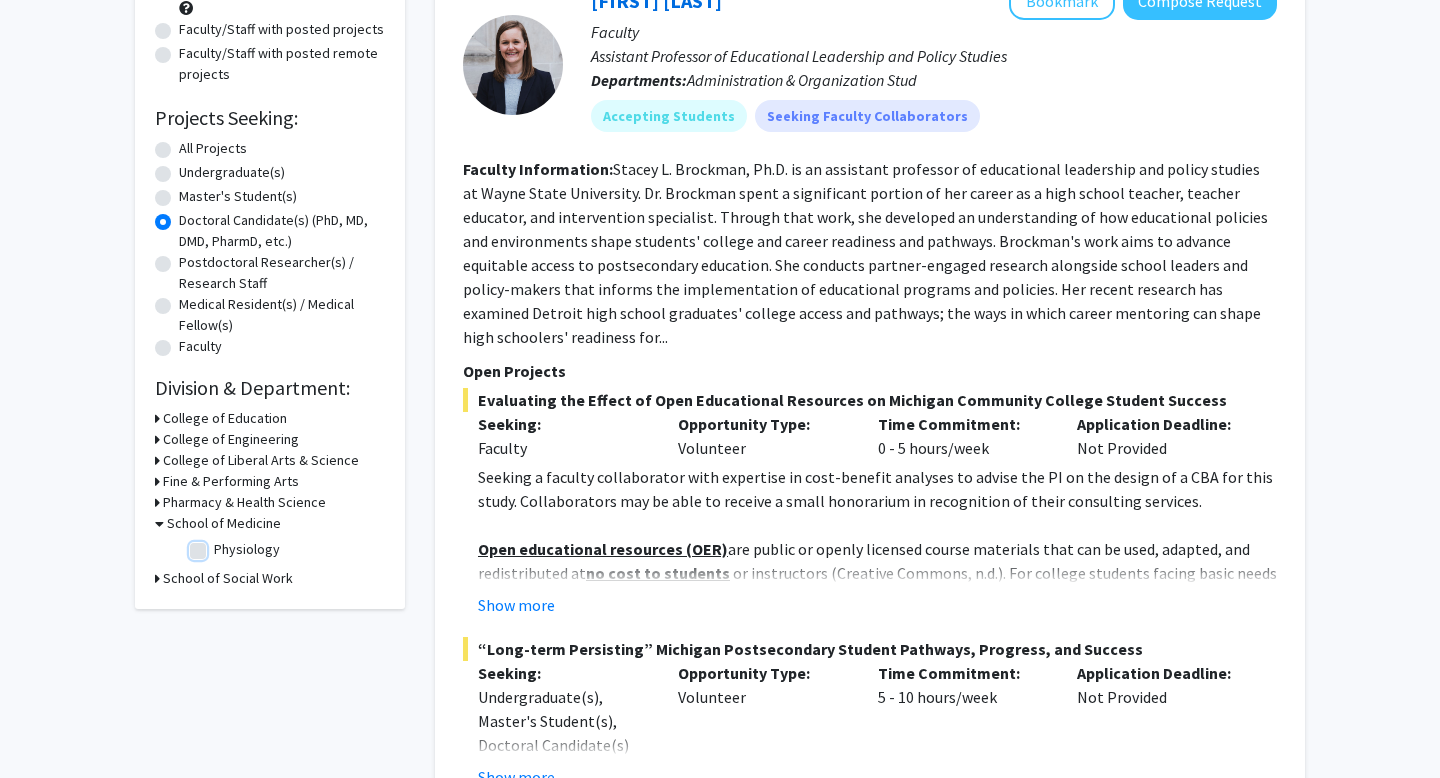 click on "Physiology" at bounding box center [220, 545] 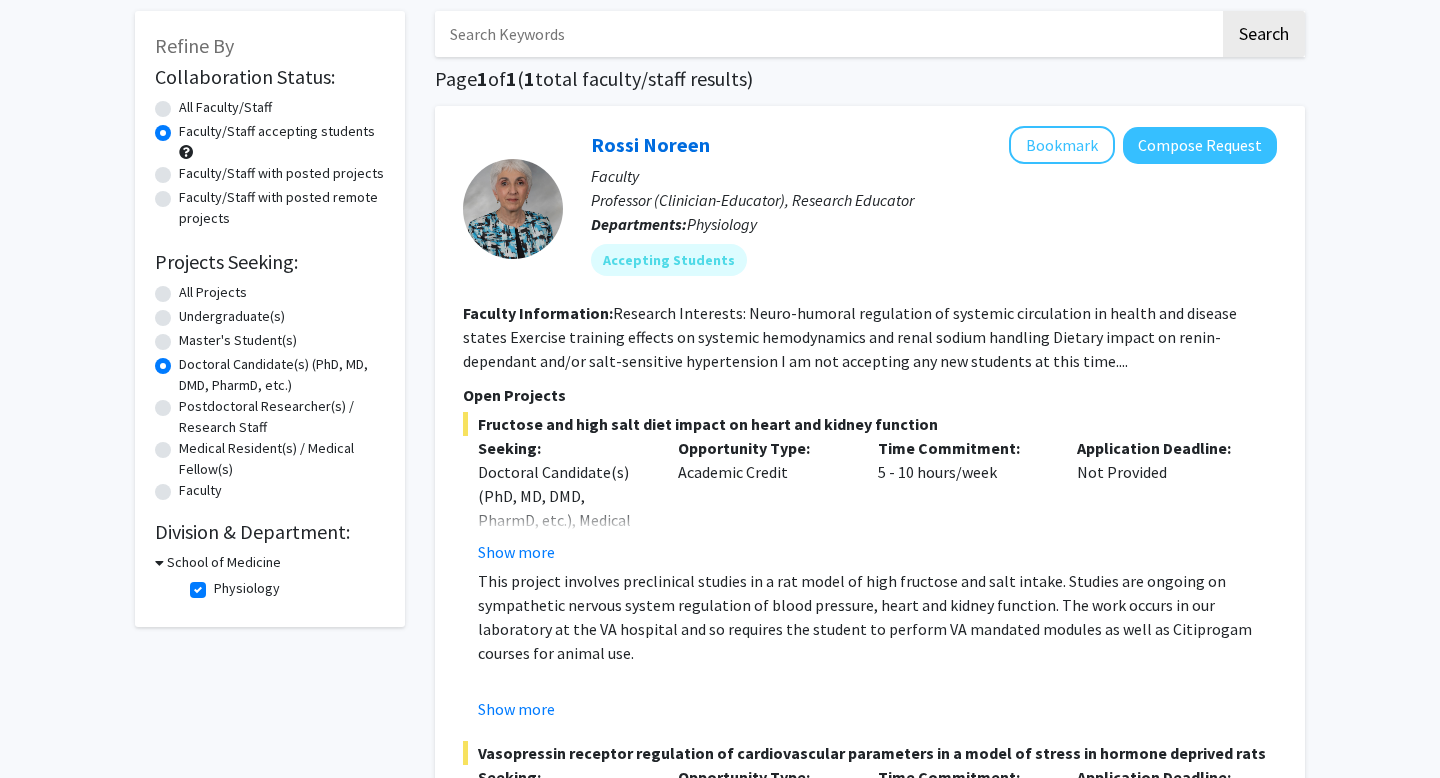 scroll, scrollTop: 97, scrollLeft: 0, axis: vertical 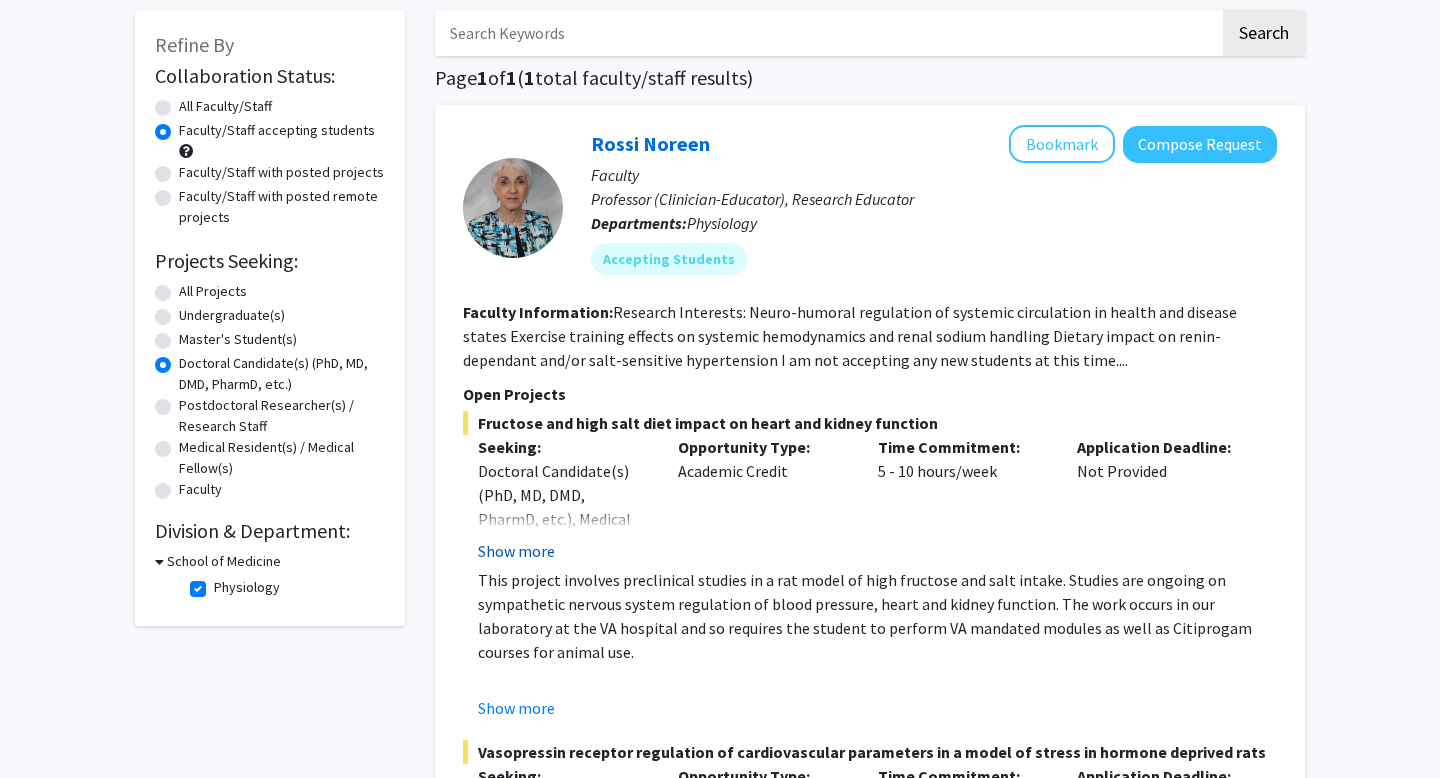 click on "Show more" 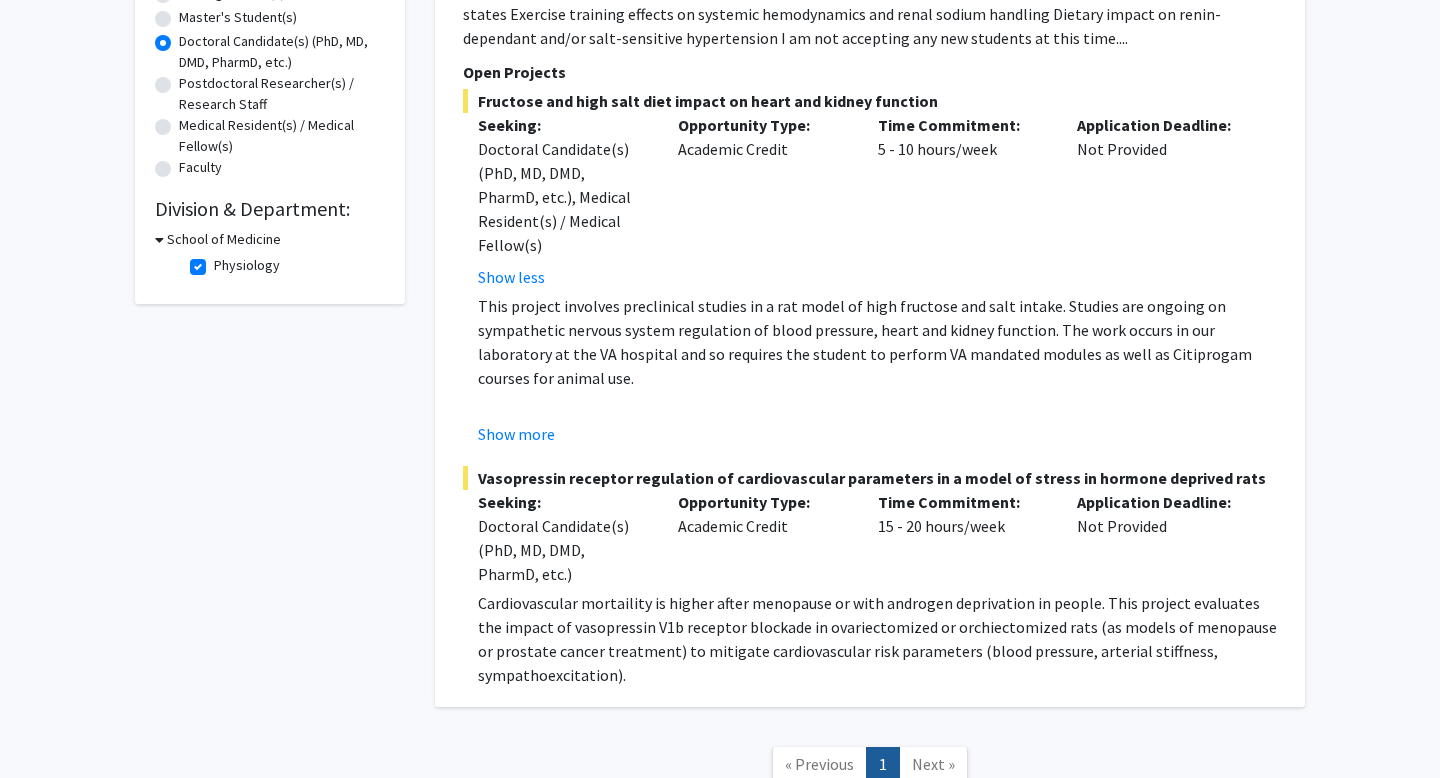 scroll, scrollTop: 0, scrollLeft: 0, axis: both 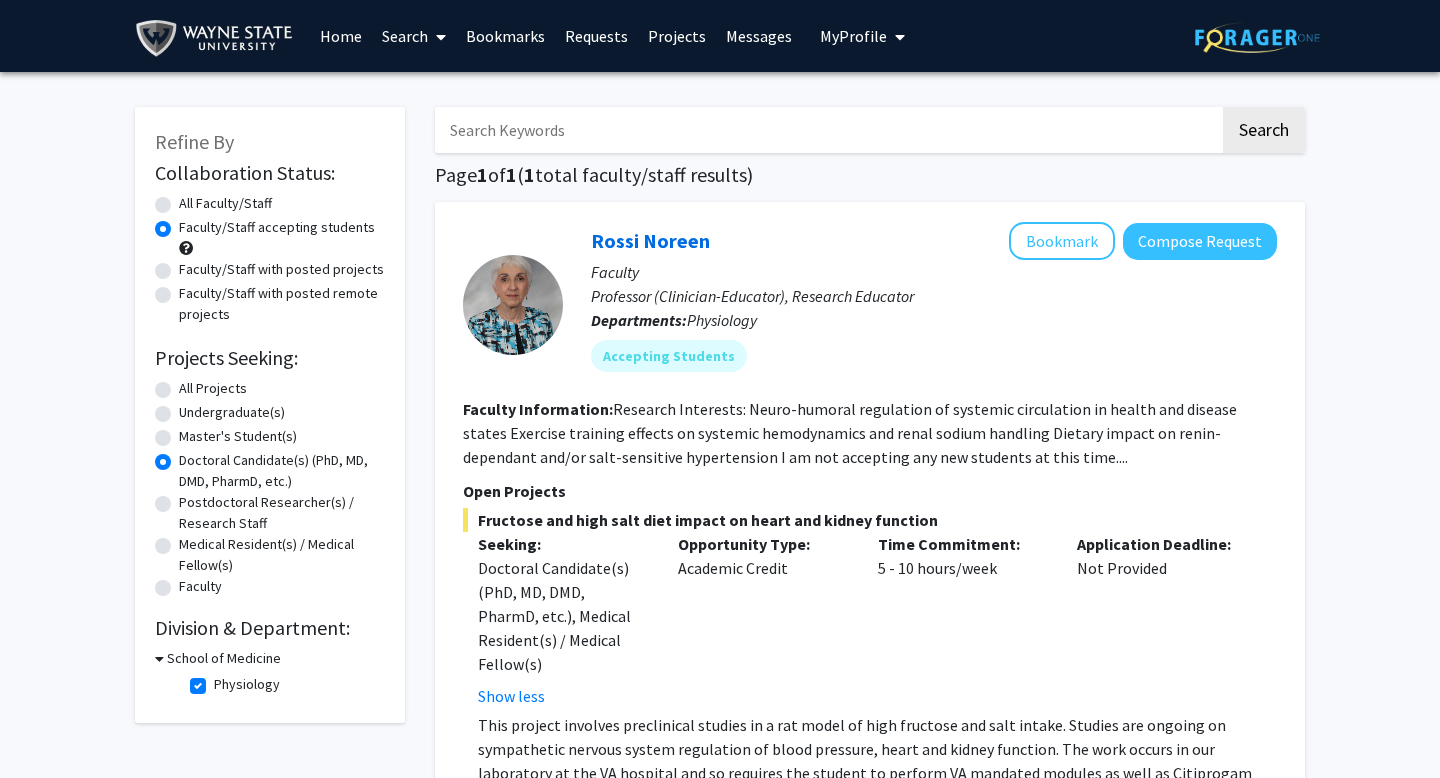 click on "Physiology" 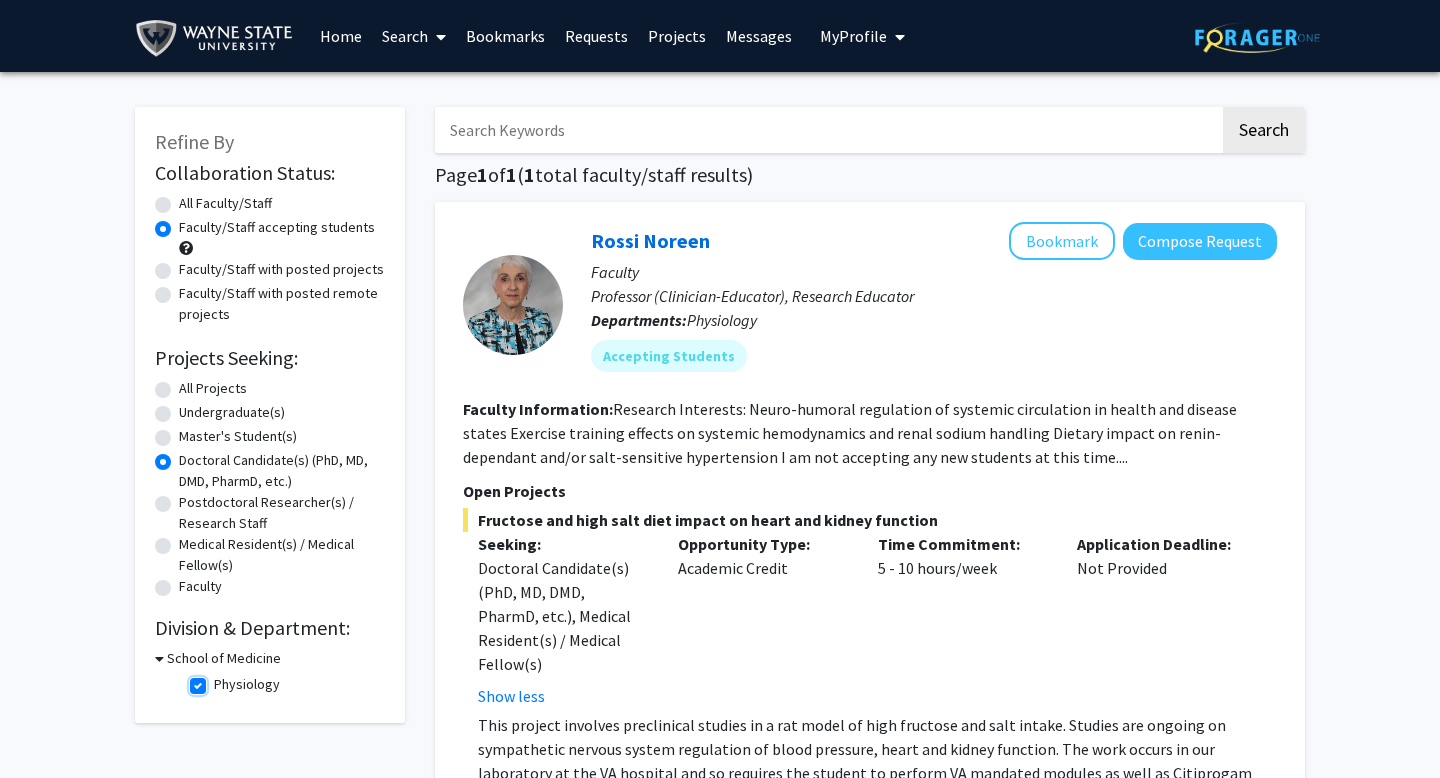 click on "Physiology" at bounding box center [220, 680] 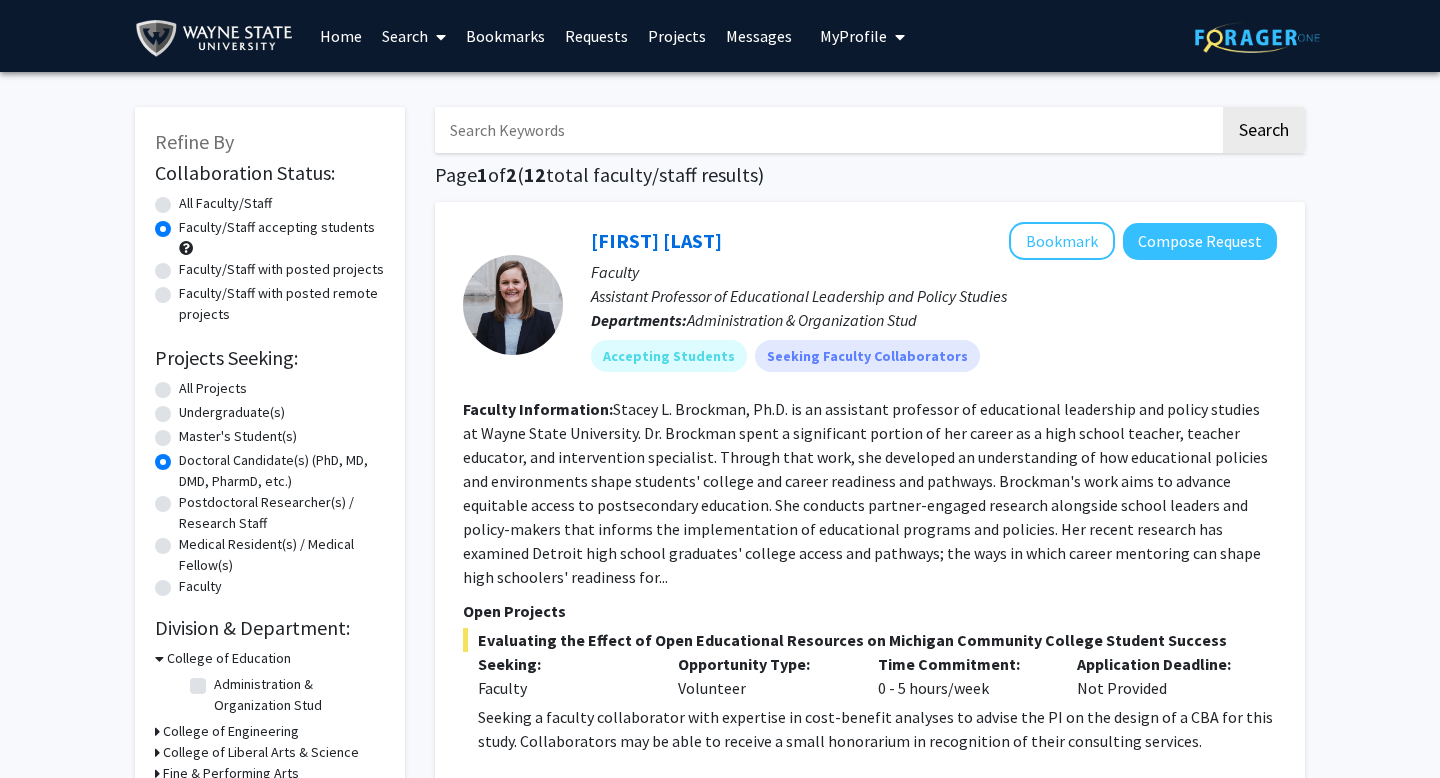 click at bounding box center [827, 130] 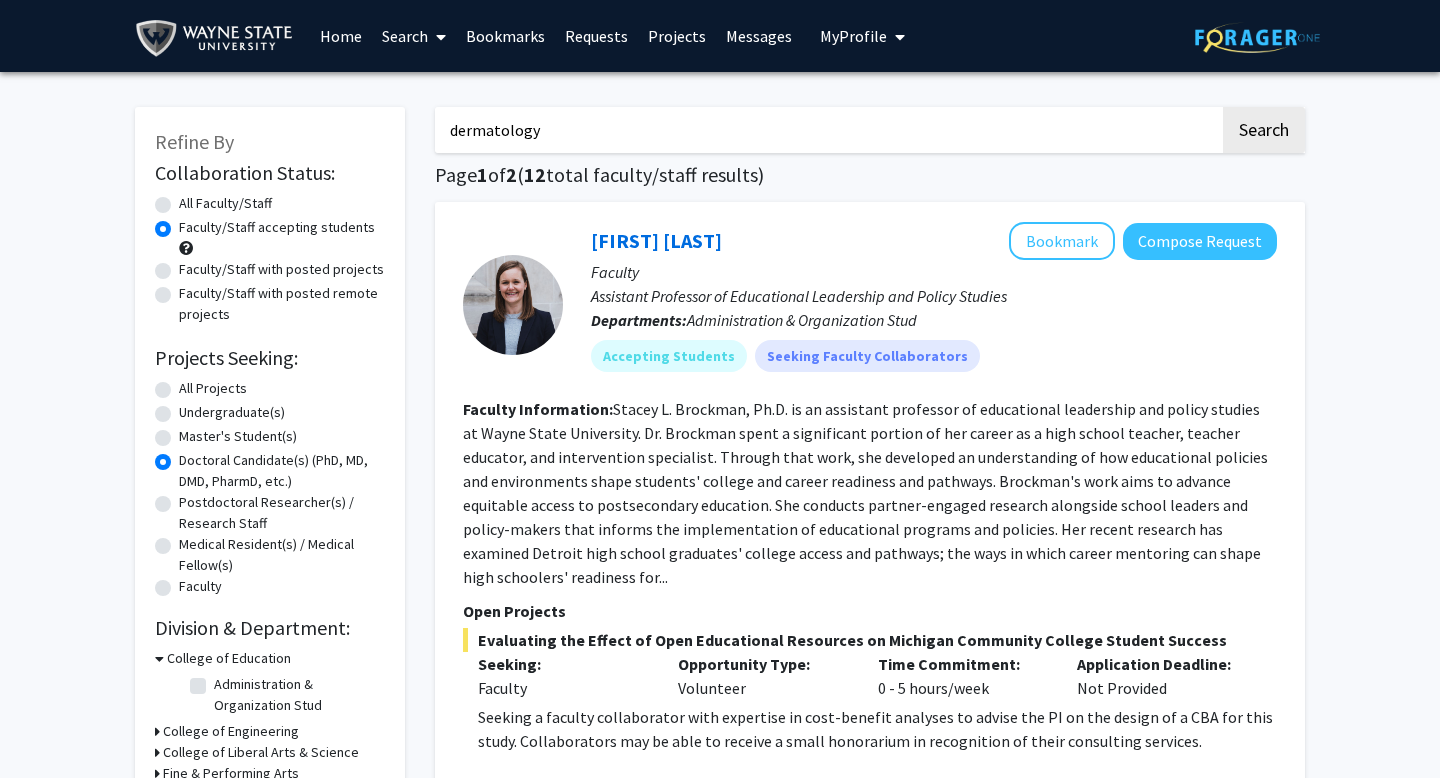 type on "dermatology" 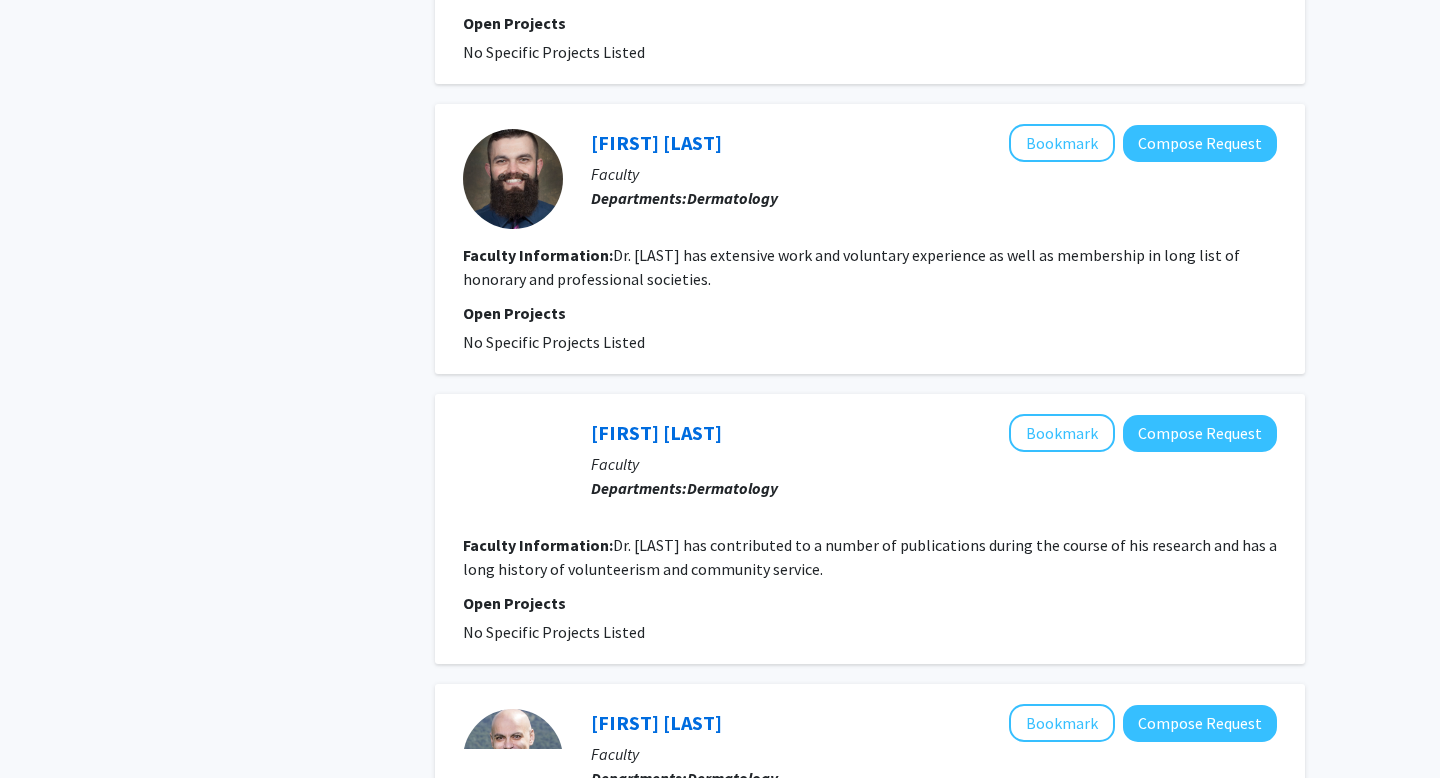 scroll, scrollTop: 2693, scrollLeft: 0, axis: vertical 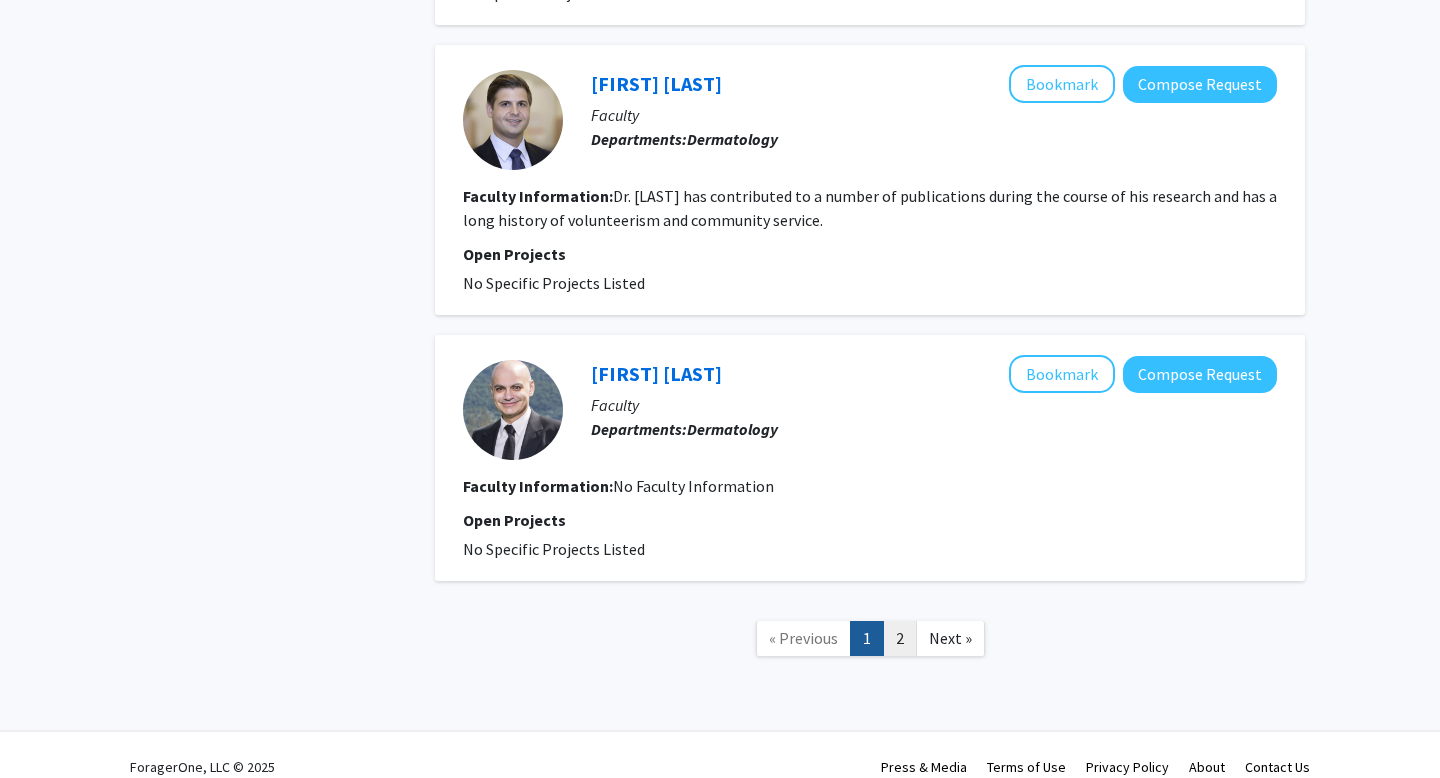 click on "2" 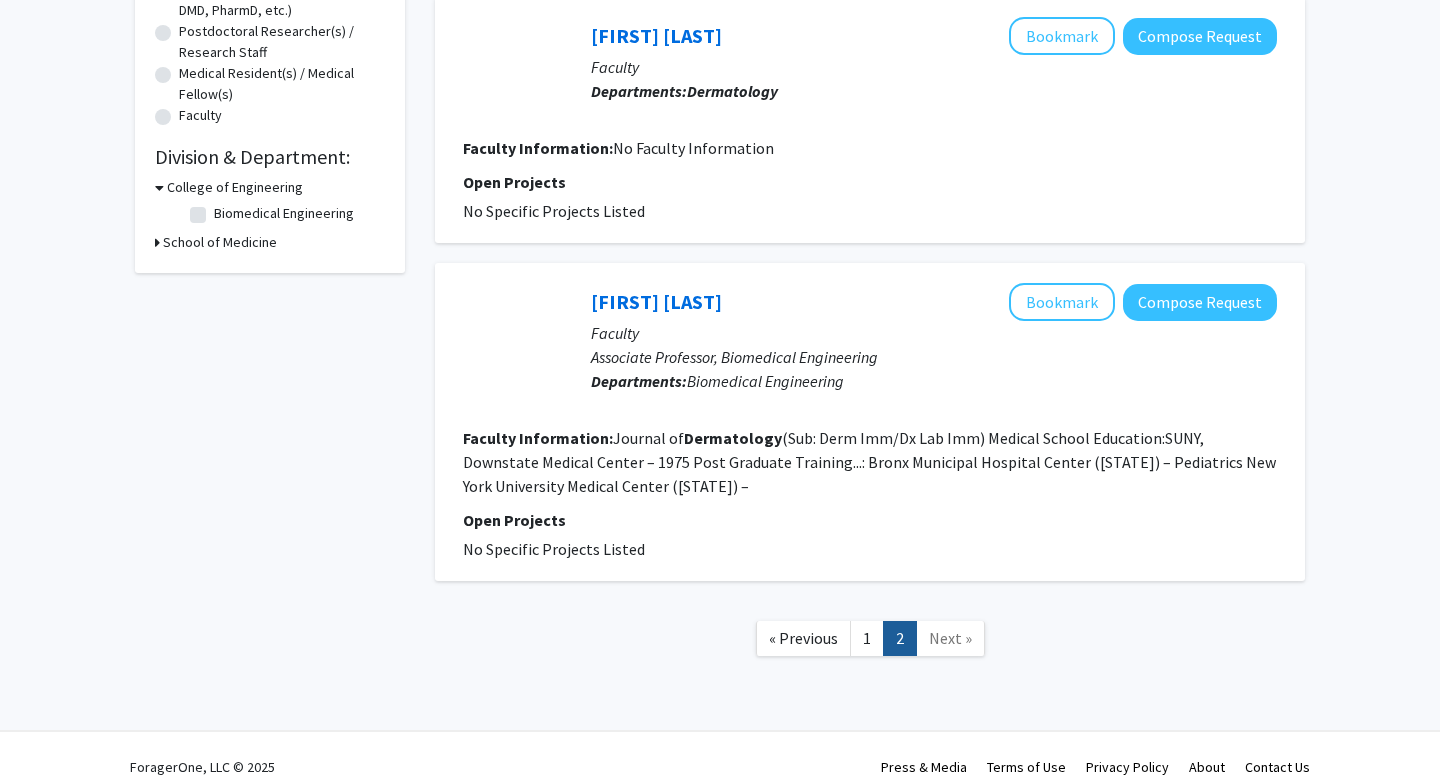 scroll, scrollTop: 0, scrollLeft: 0, axis: both 